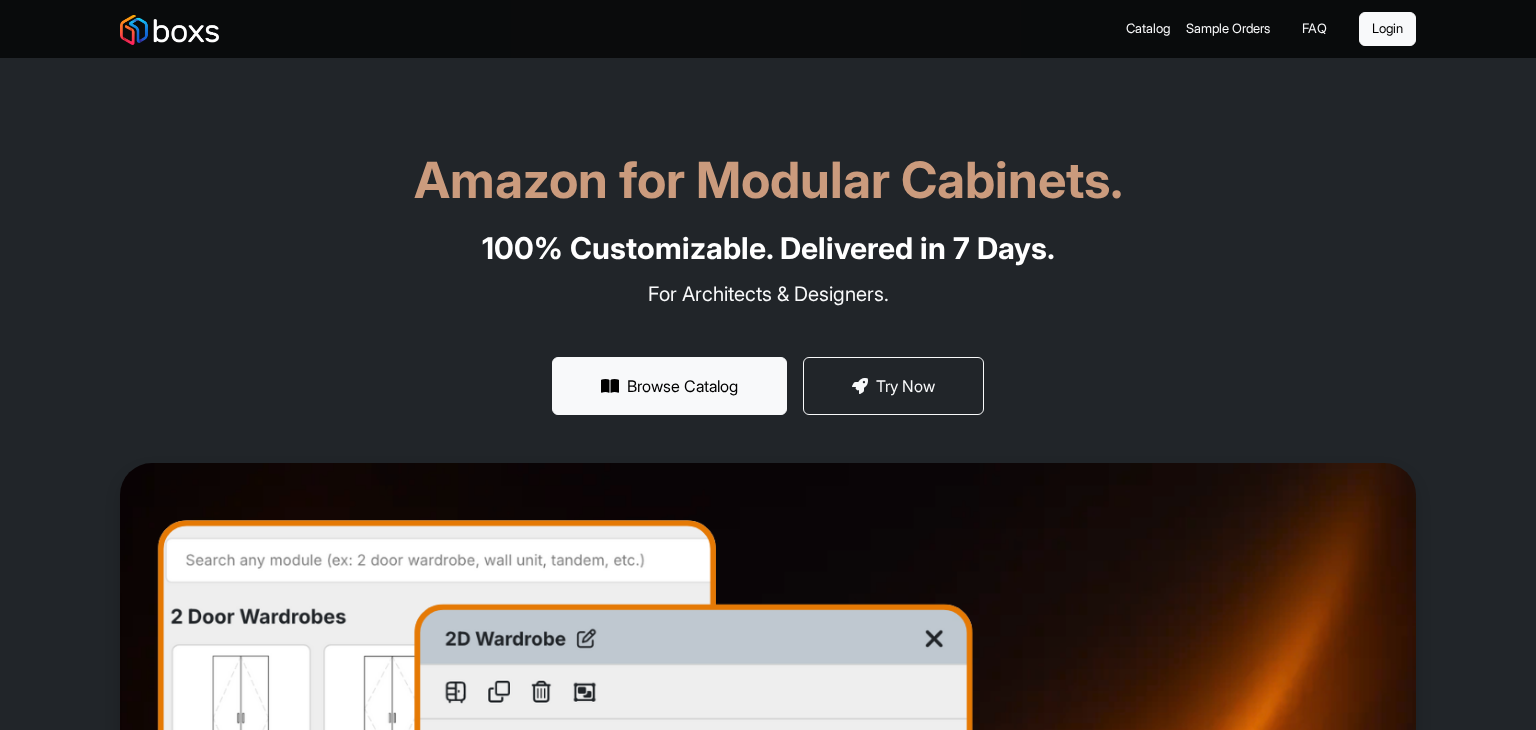 scroll, scrollTop: 0, scrollLeft: 0, axis: both 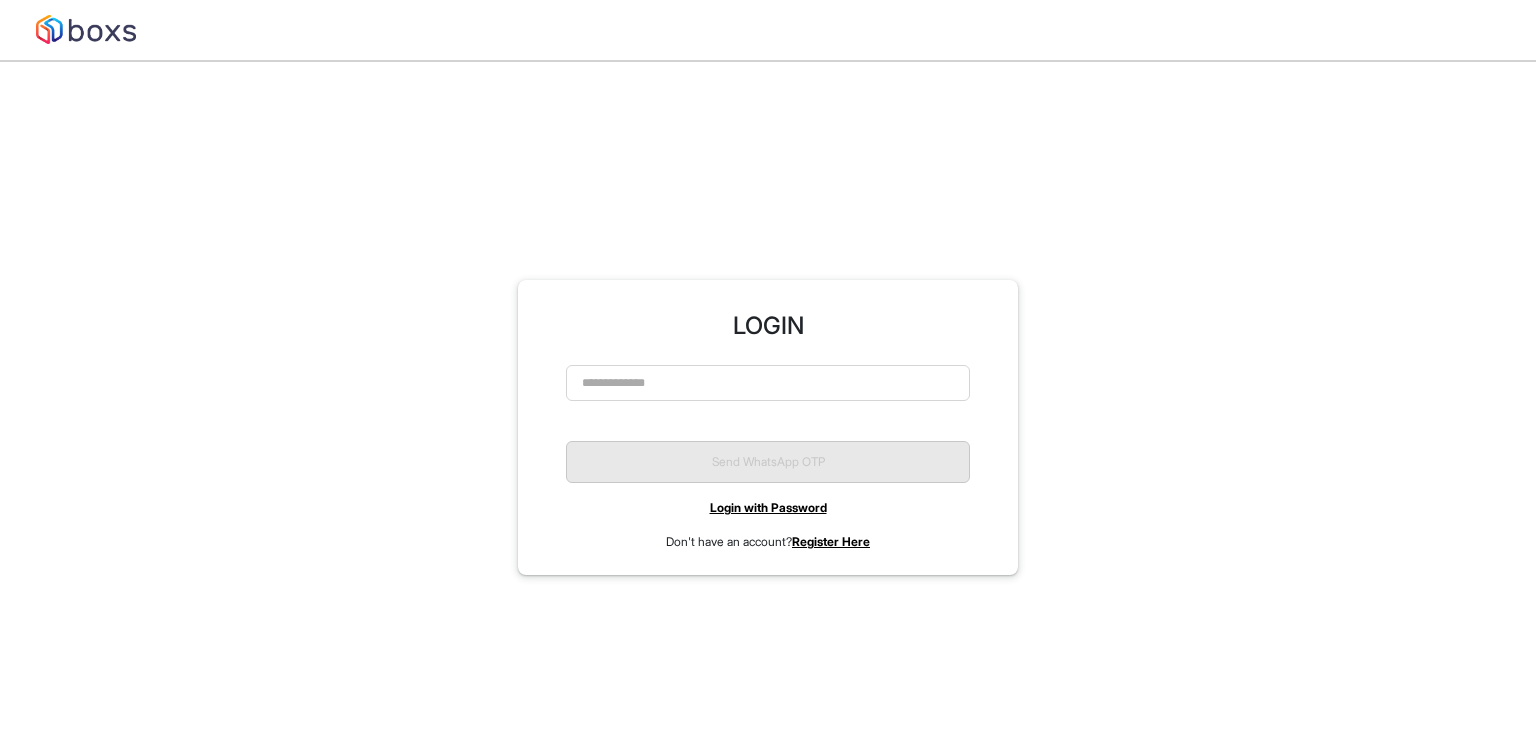 click on "Login with Password" at bounding box center [768, 507] 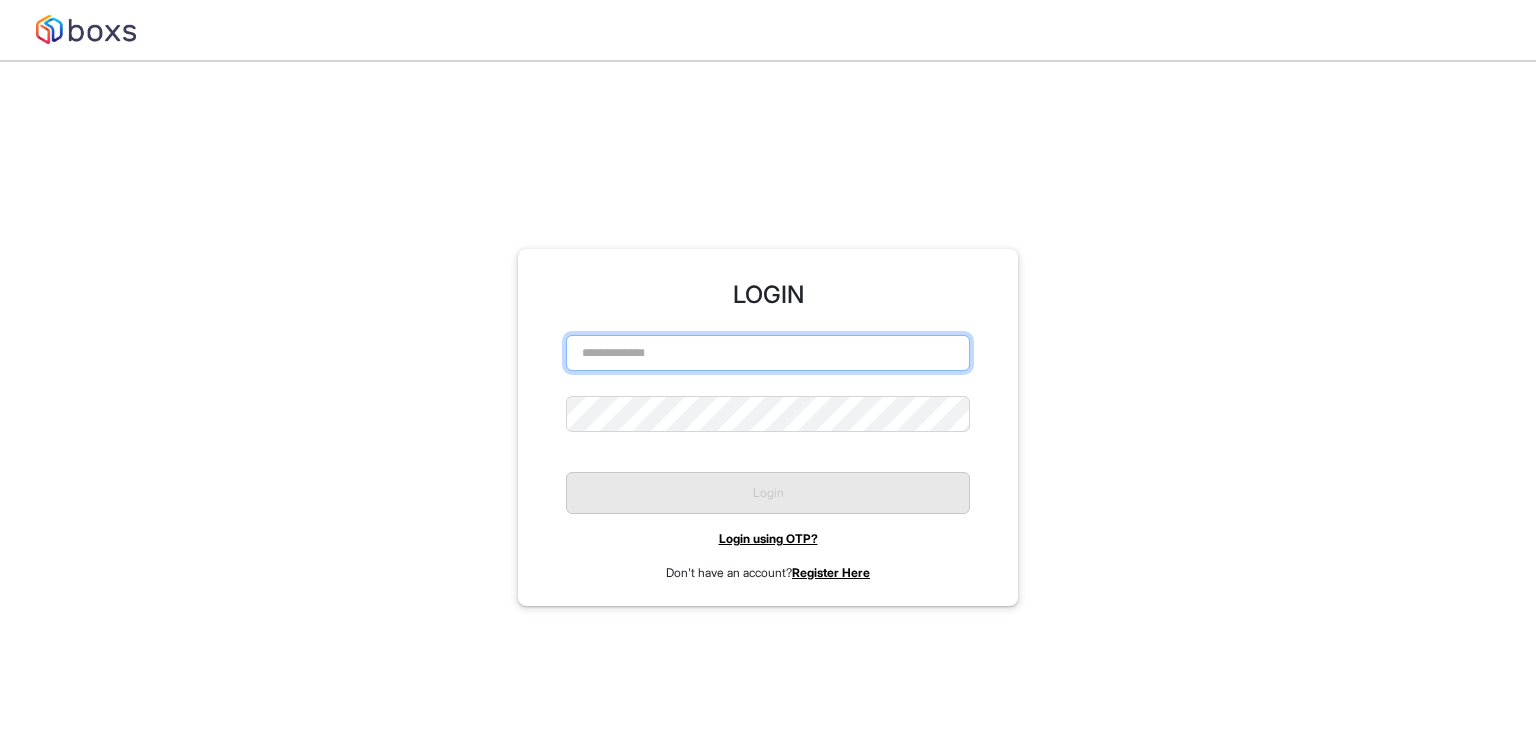 type on "**********" 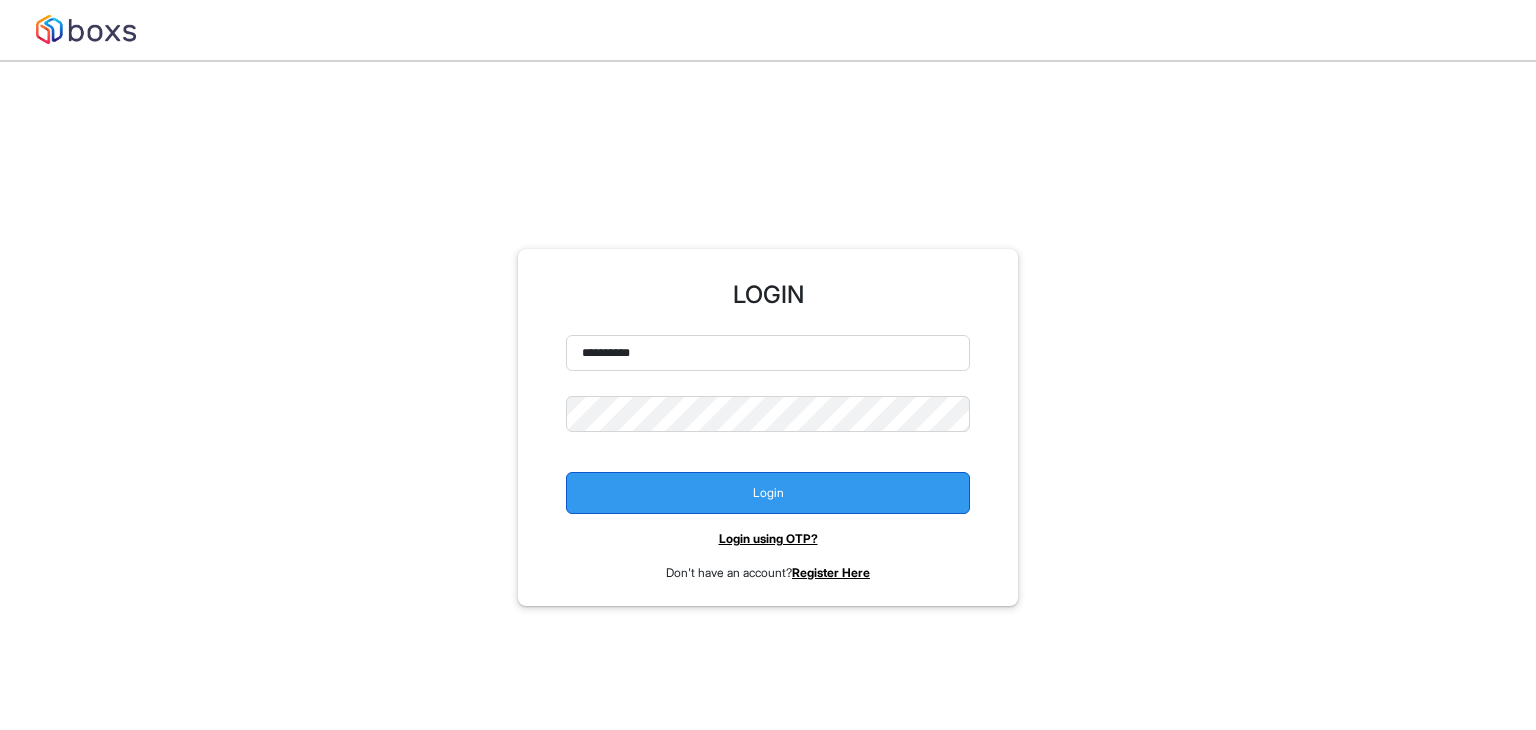 click on "Login" at bounding box center [768, 493] 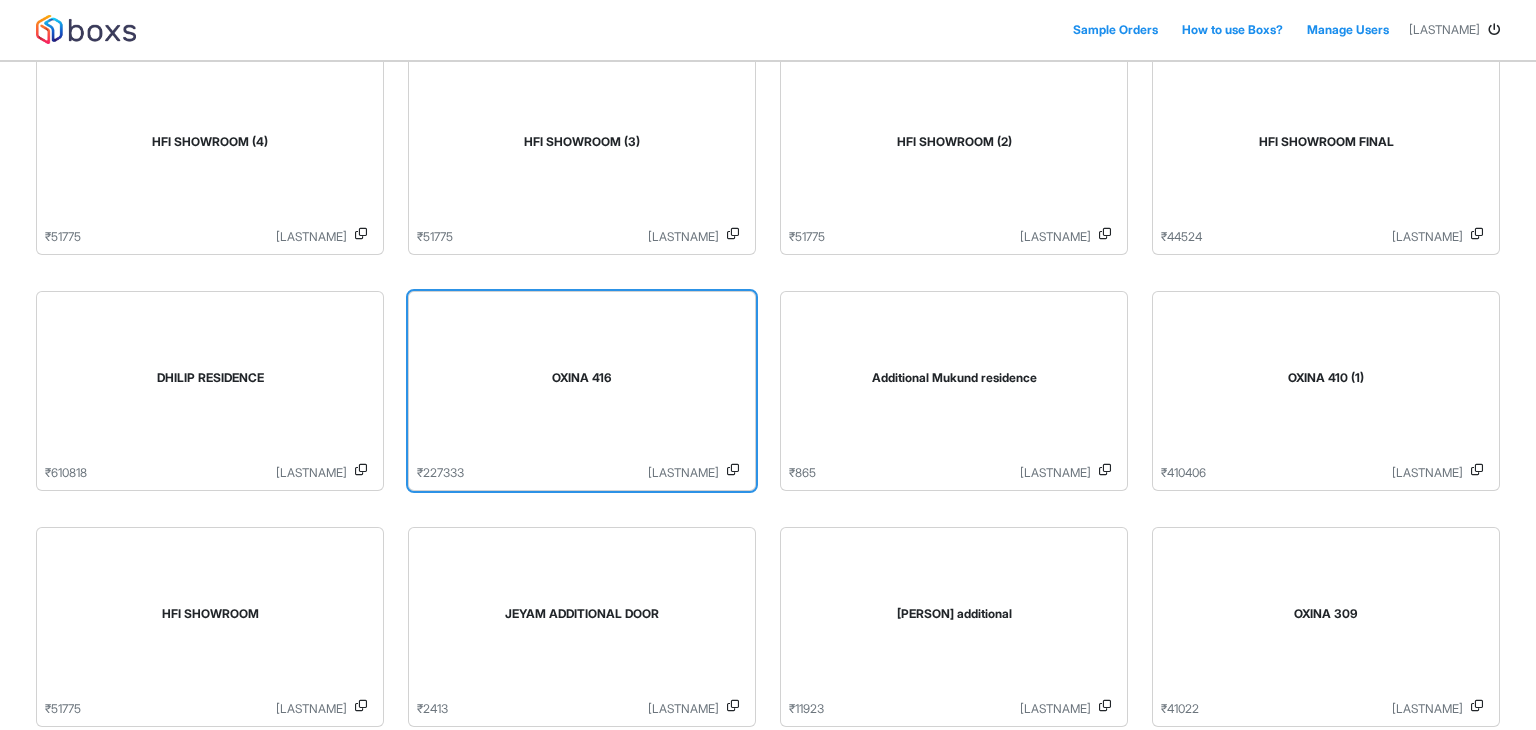 scroll, scrollTop: 0, scrollLeft: 0, axis: both 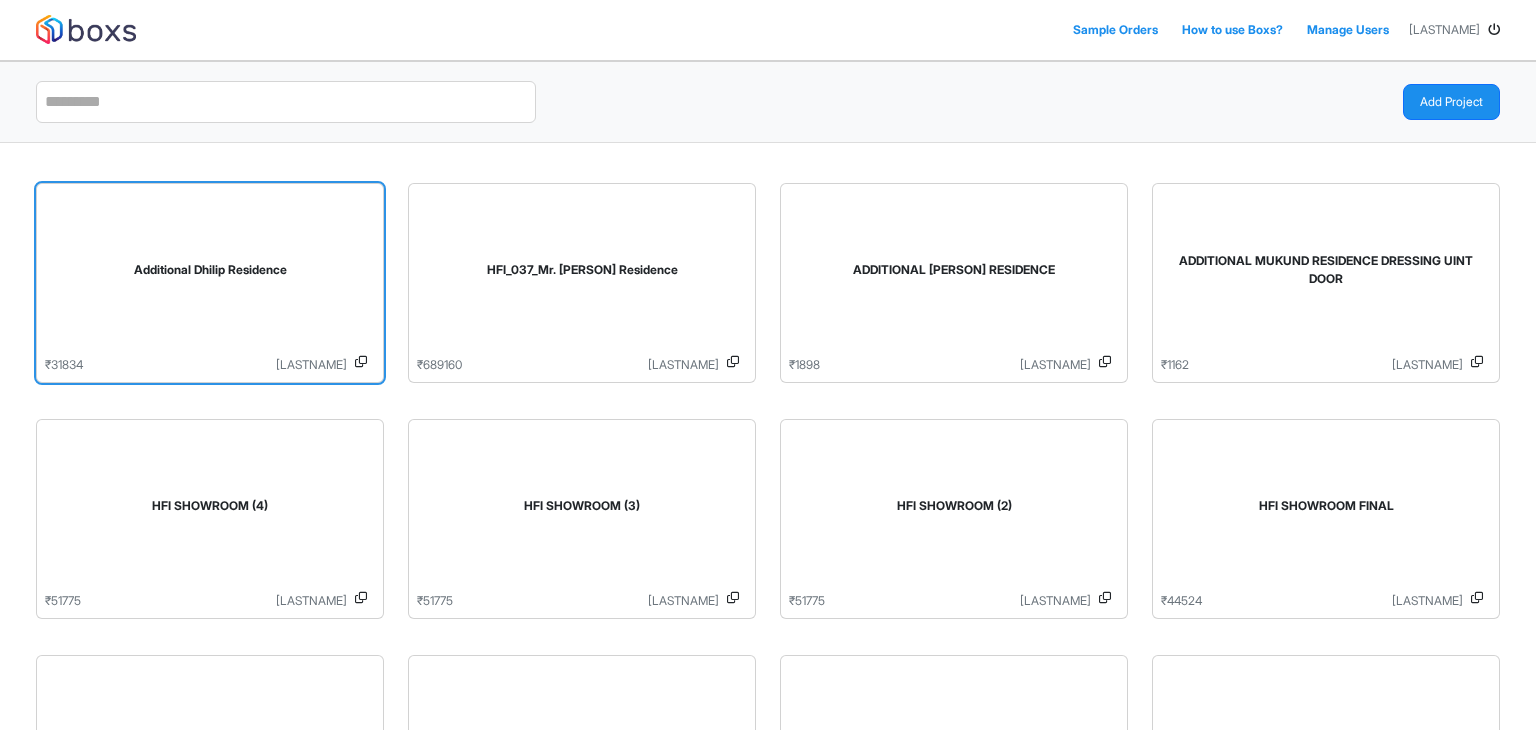 click on "Additional Dhilip Residence" at bounding box center [210, 270] 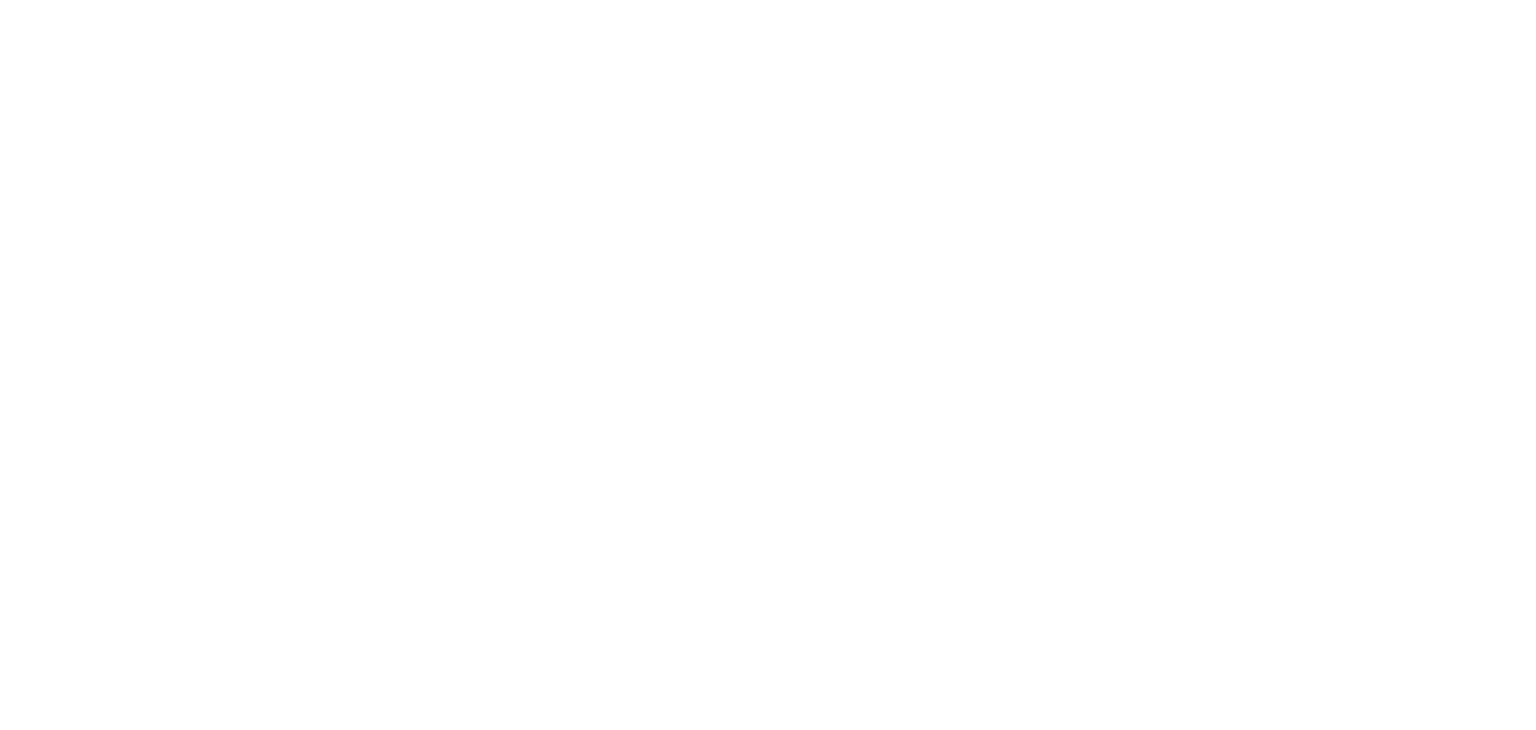 click on "Loading..." at bounding box center (768, 365) 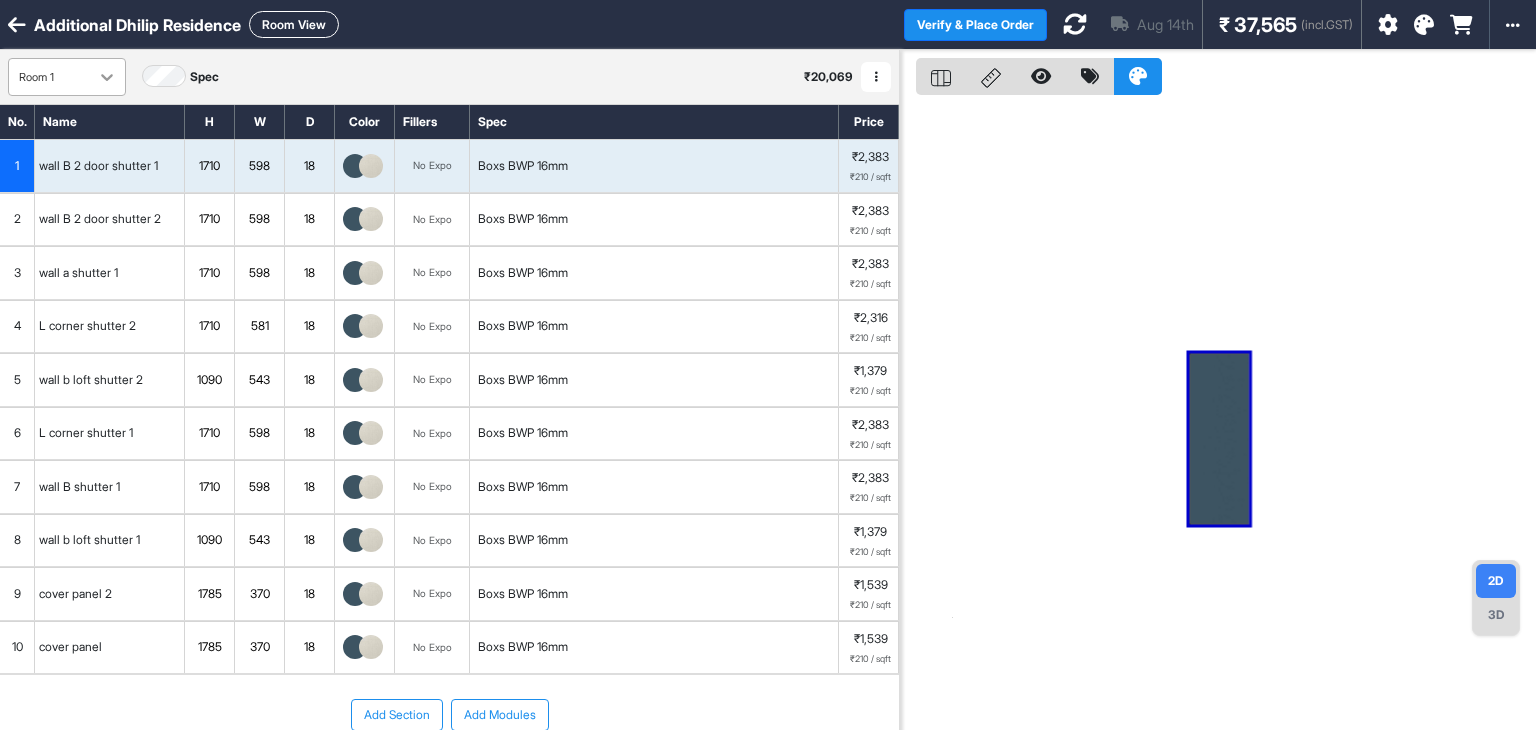 click at bounding box center [107, 77] 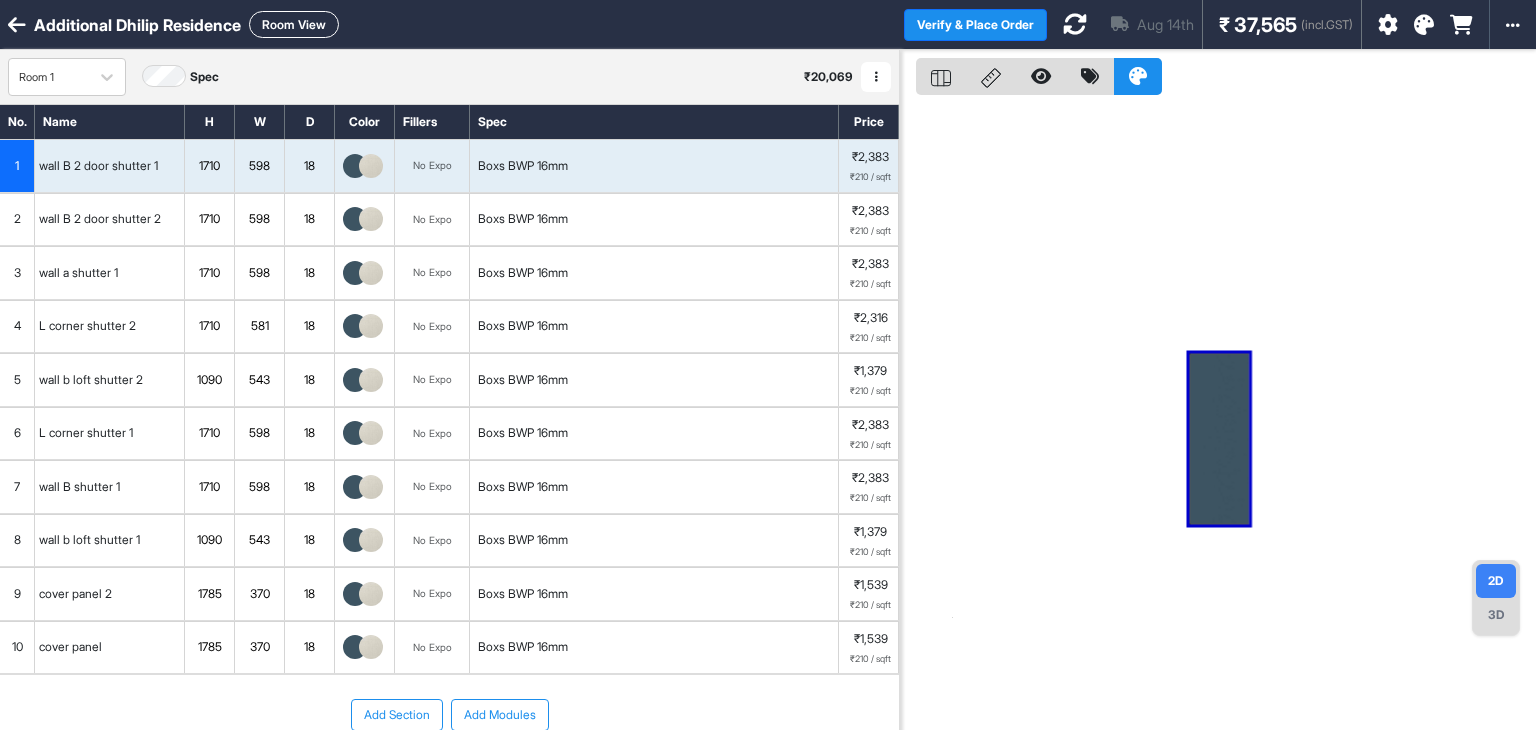 click on "4" at bounding box center [17, 326] 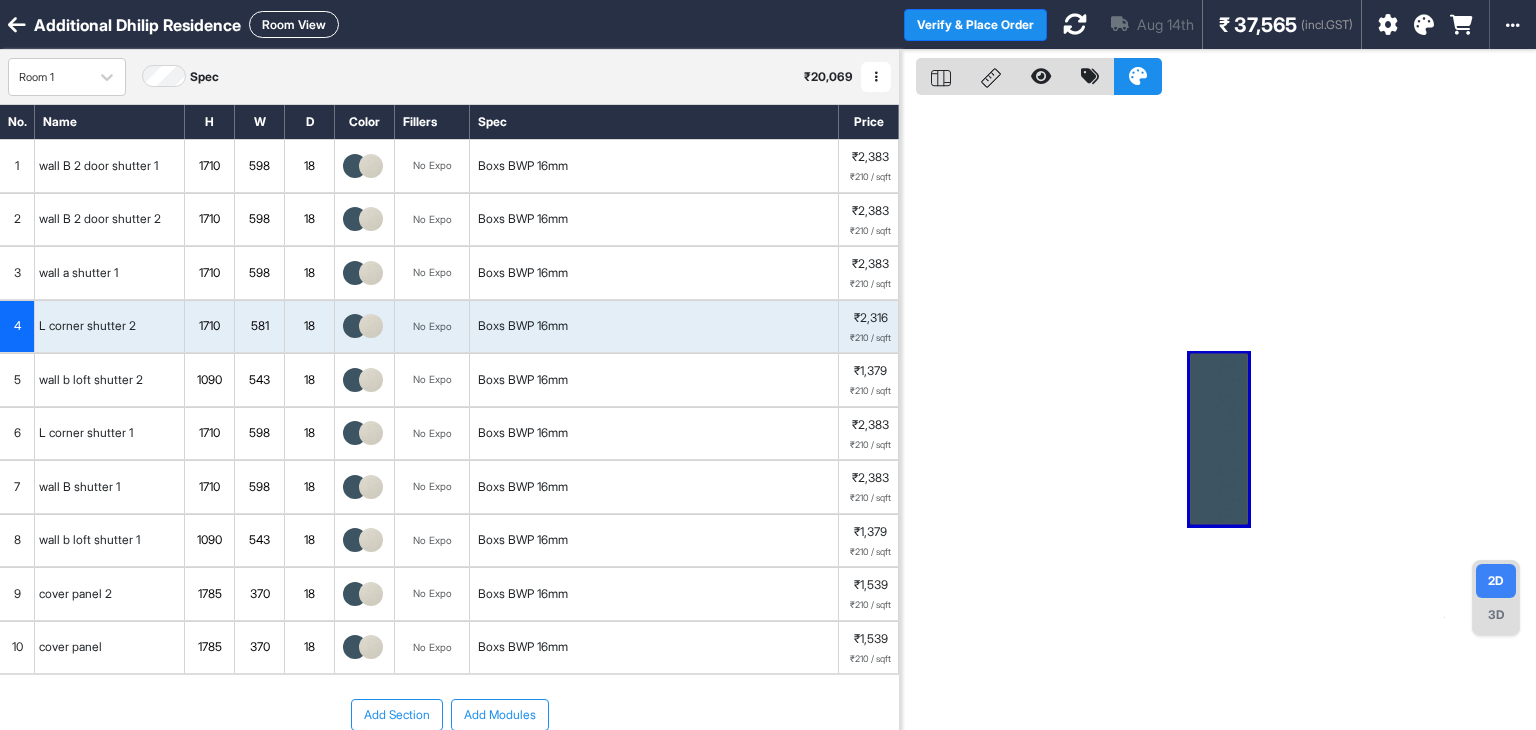 click on "L corner shutter 1" at bounding box center (86, 433) 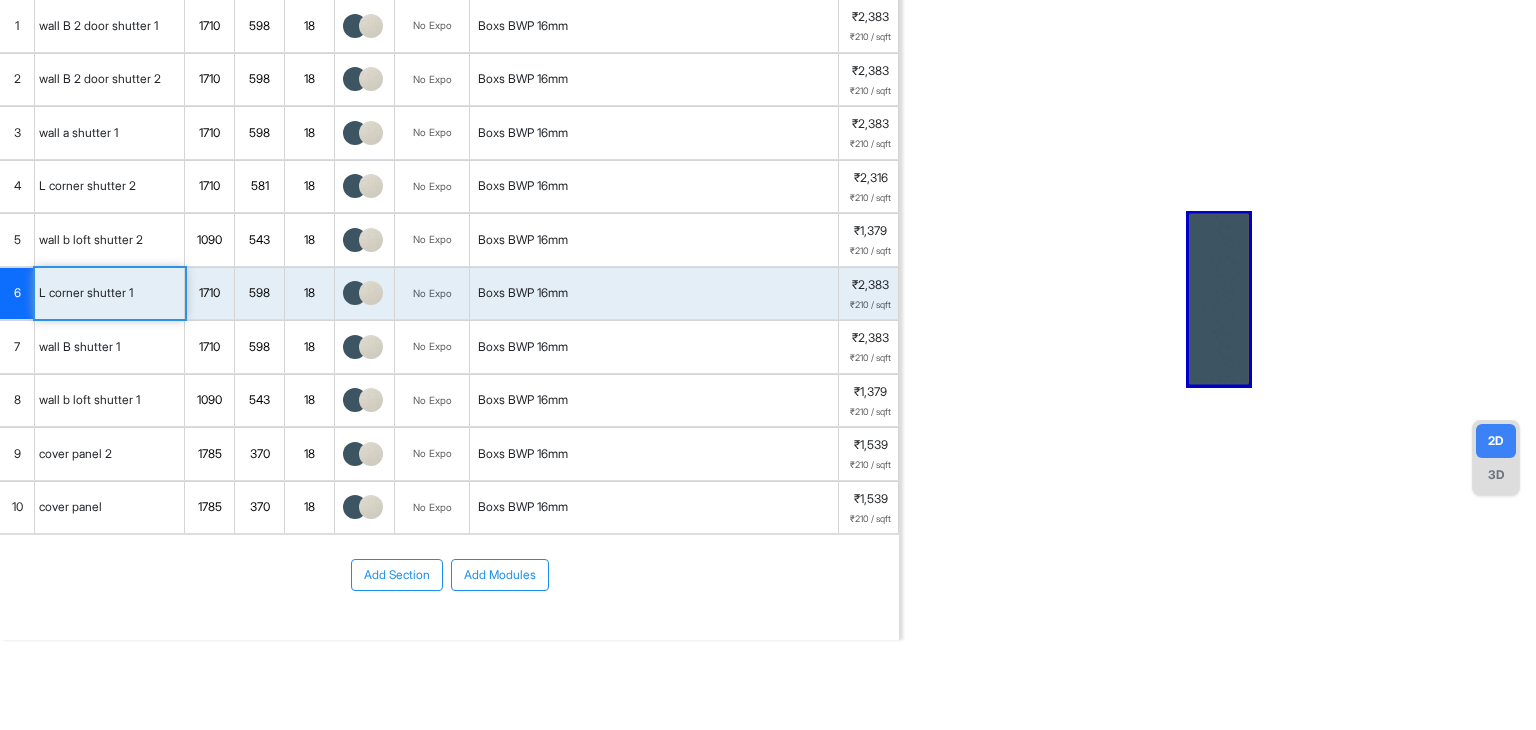 scroll, scrollTop: 140, scrollLeft: 0, axis: vertical 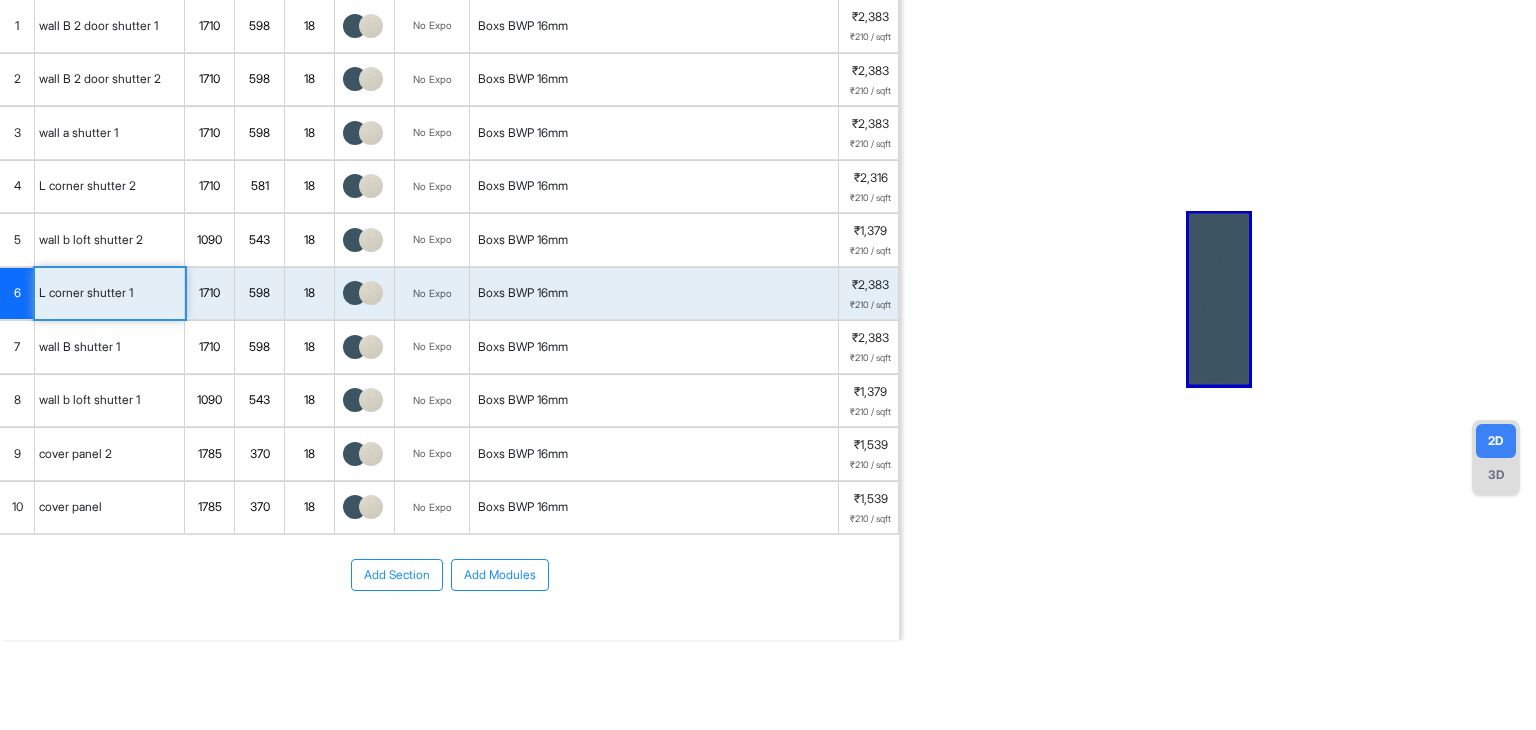 click on "10" at bounding box center [17, 508] 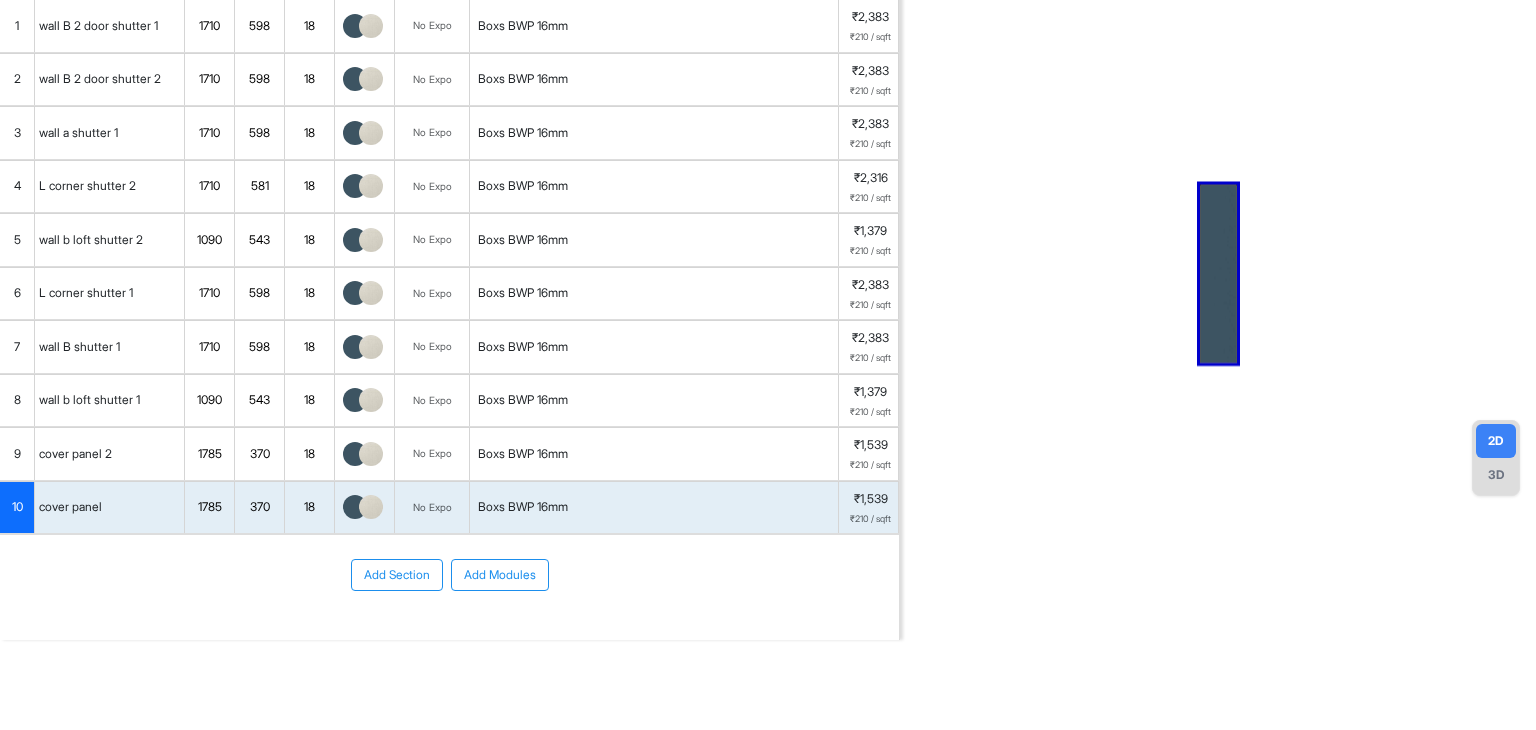 scroll, scrollTop: 0, scrollLeft: 0, axis: both 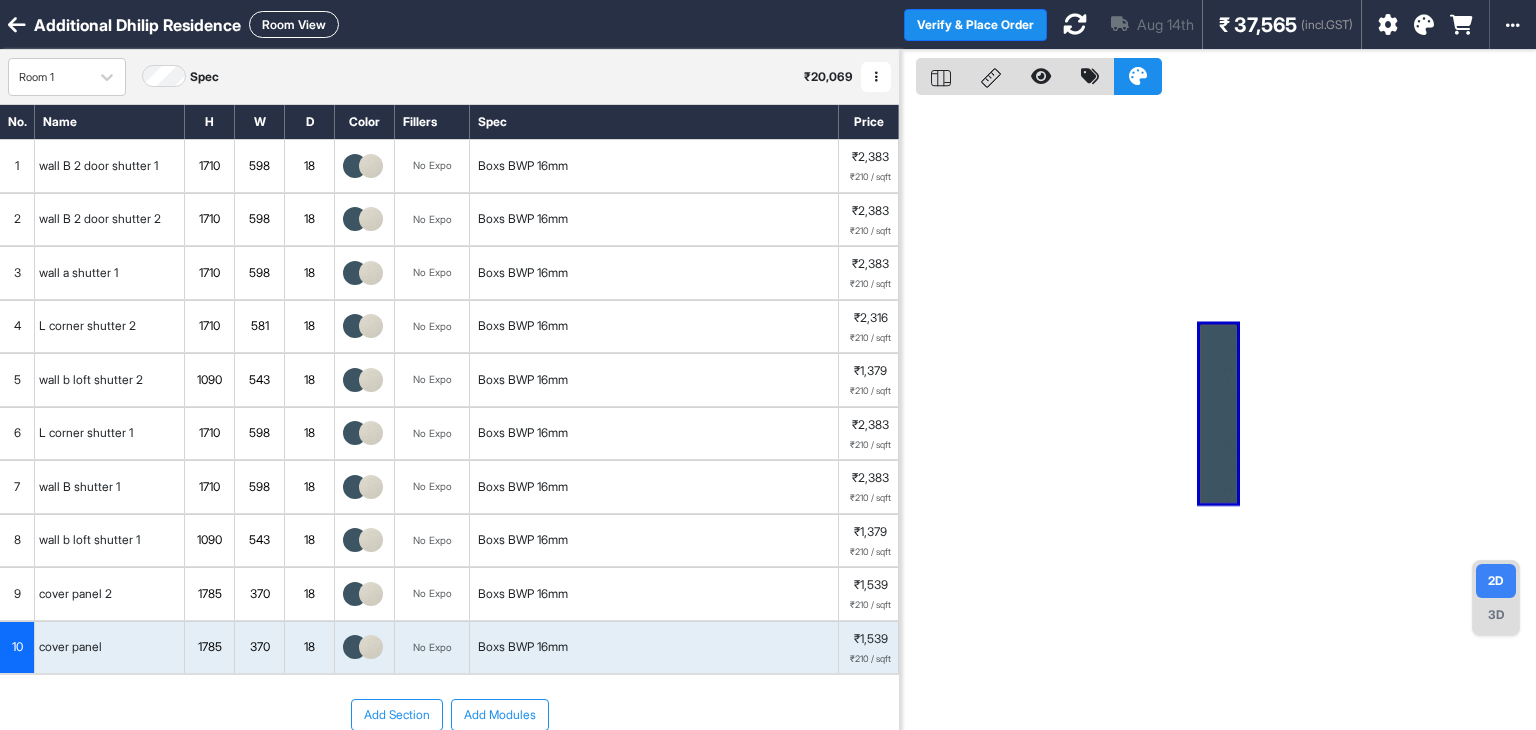 click at bounding box center (17, 25) 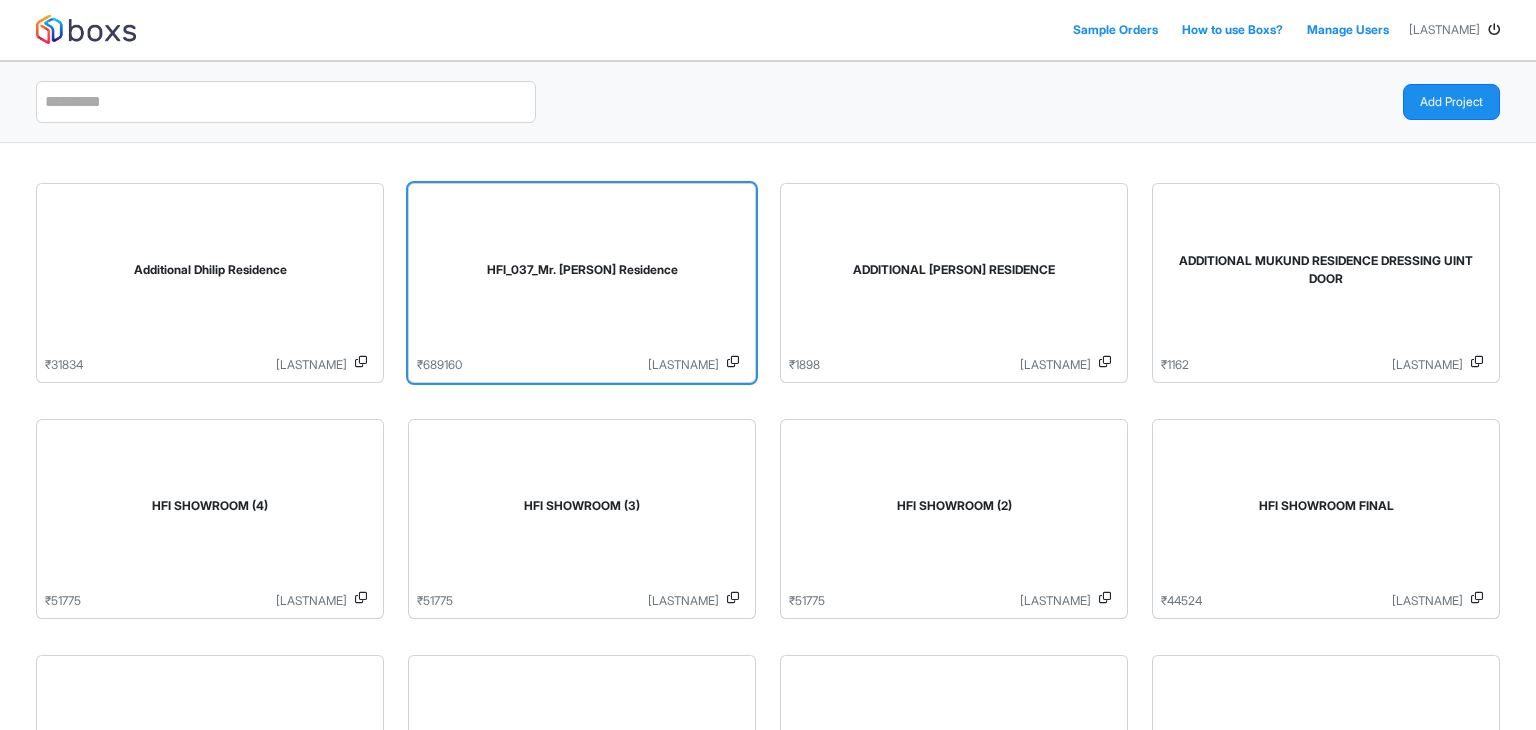 click on "HFI_037_Mr. [PERSON] Residence" at bounding box center [582, 274] 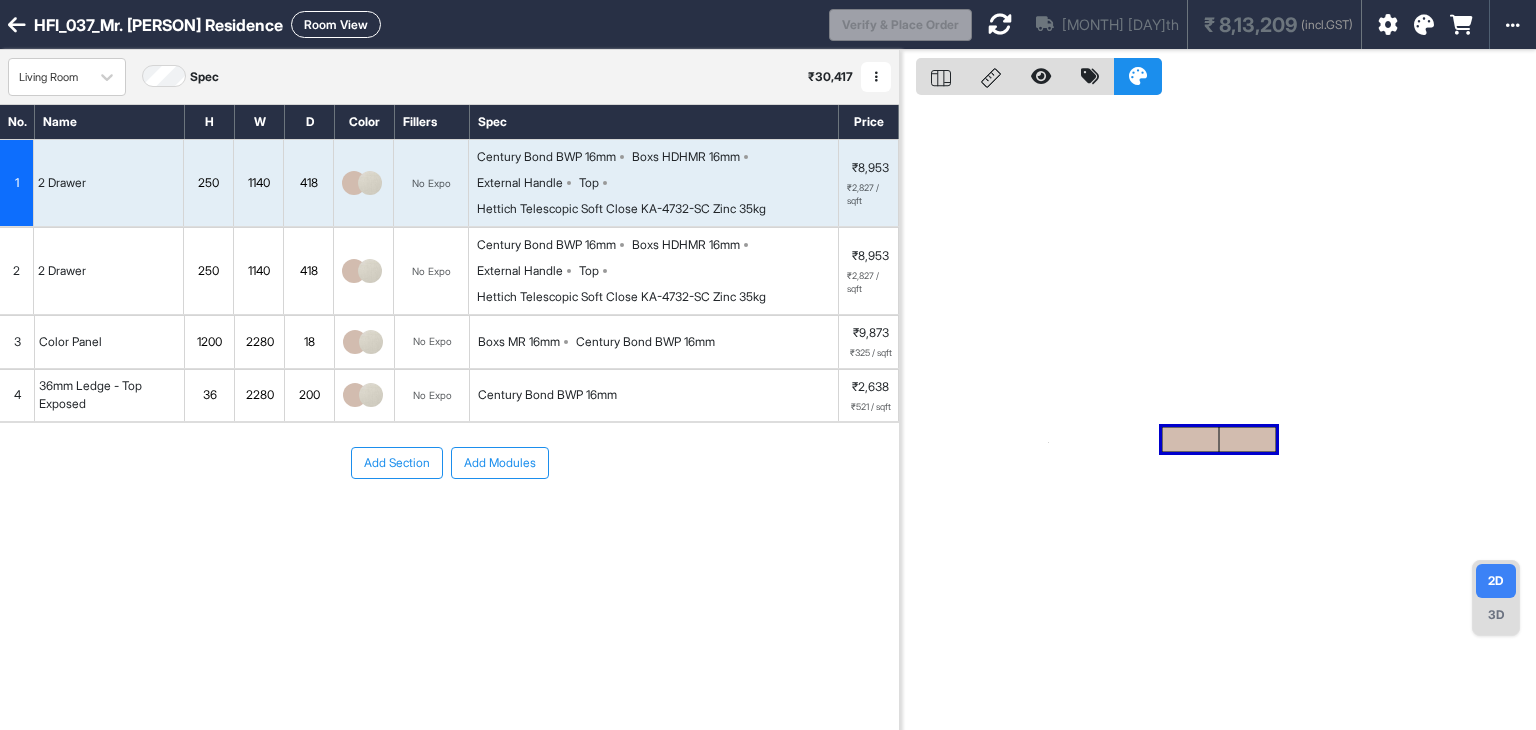 click at bounding box center [17, 25] 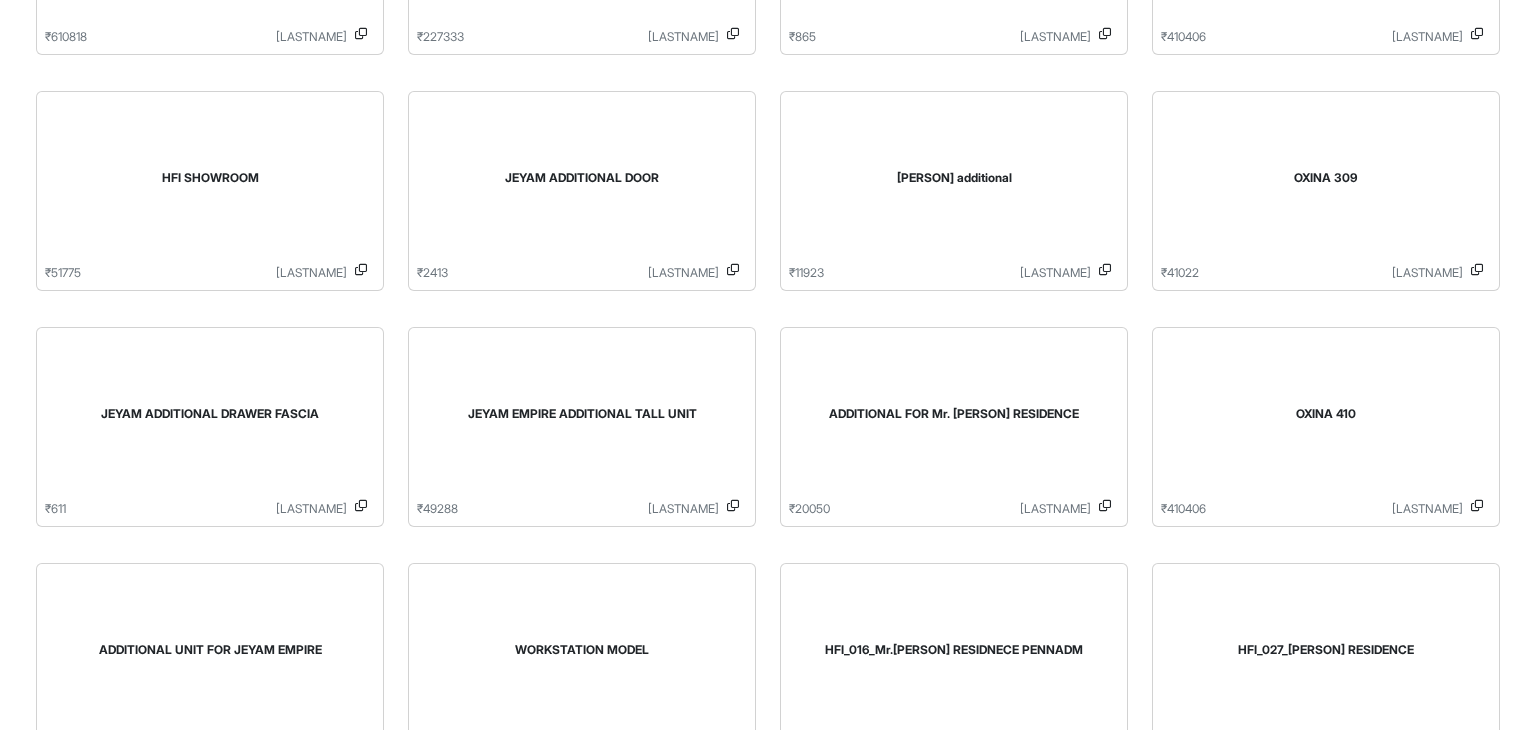 scroll, scrollTop: 808, scrollLeft: 0, axis: vertical 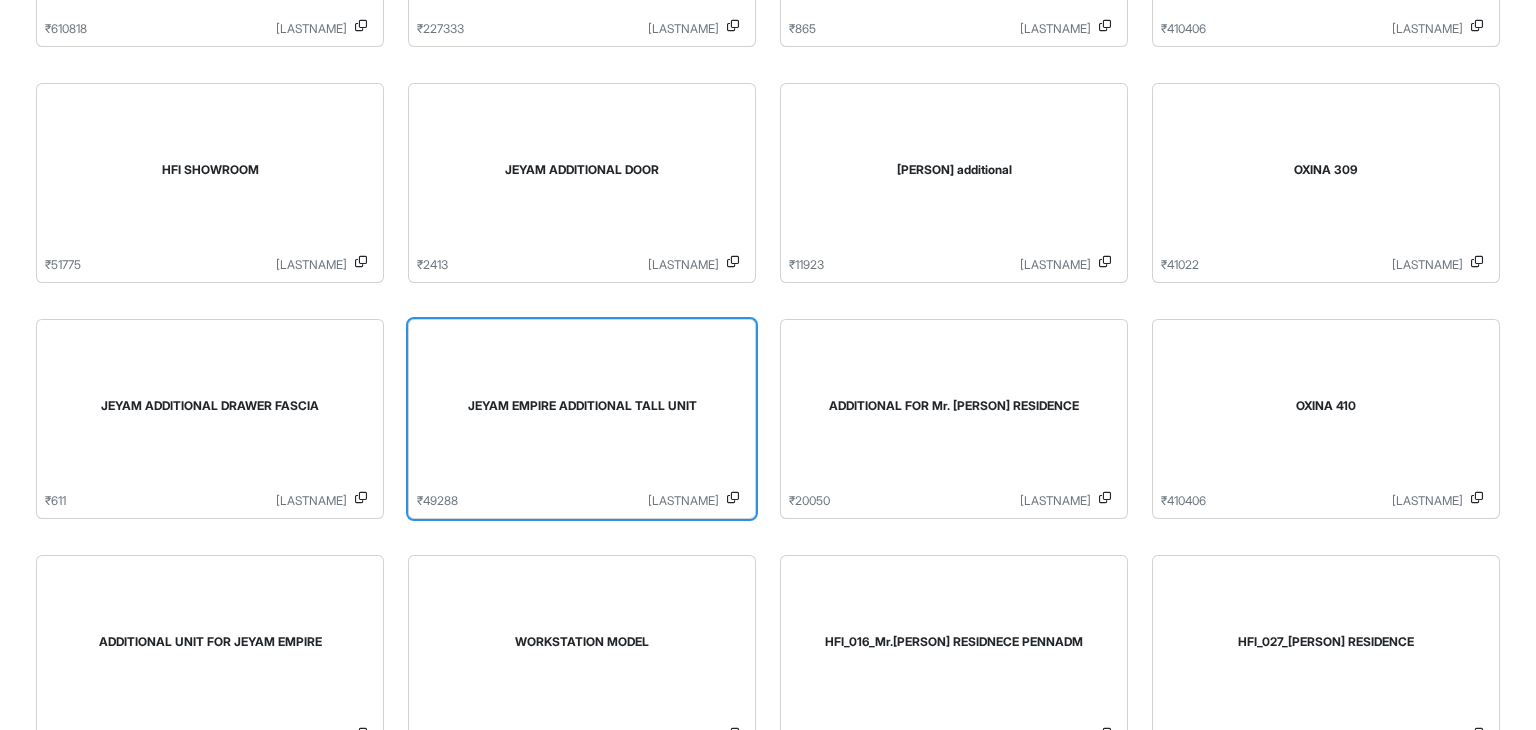 click on "JEYAM EMPIRE ADDITIONAL TALL UNIT" at bounding box center (582, 410) 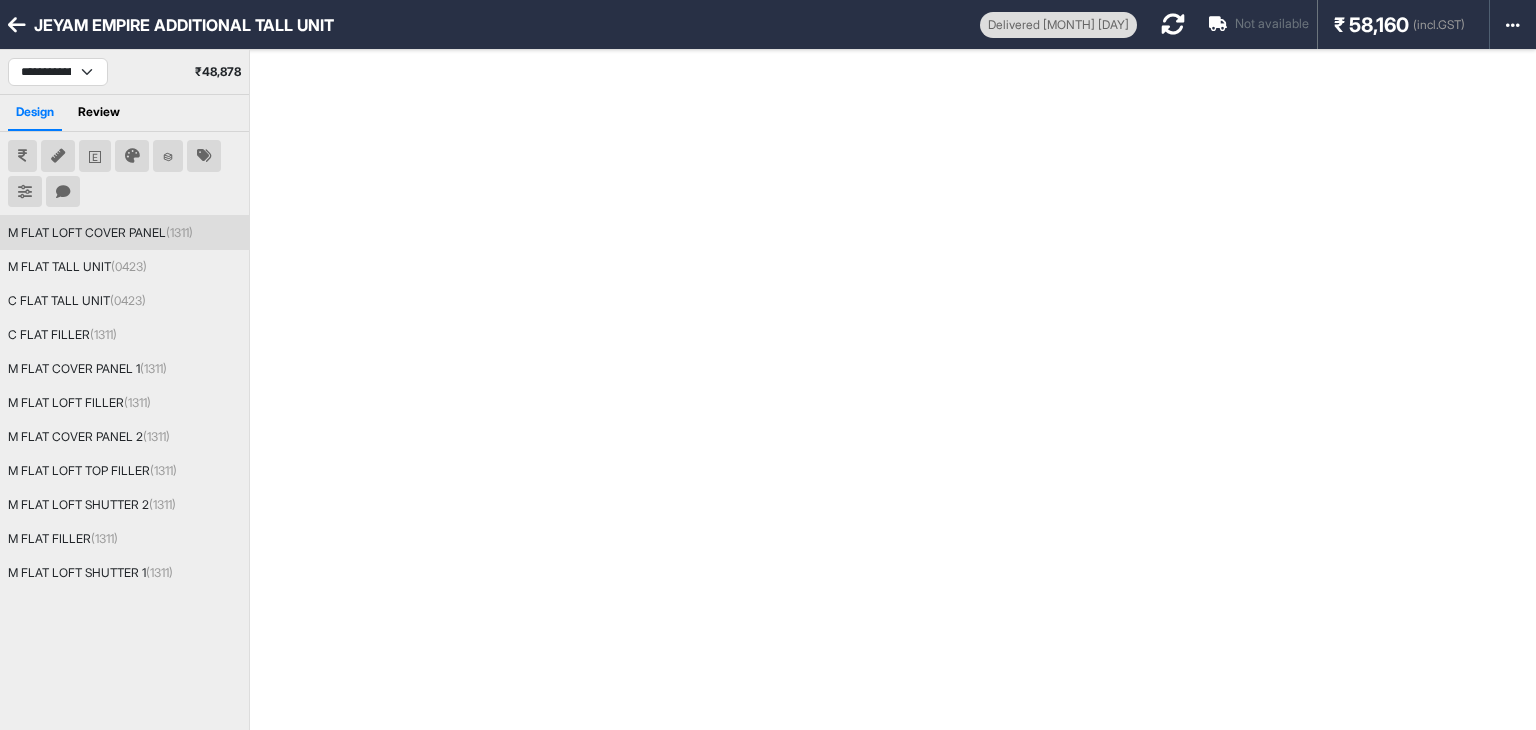 click on "M FLAT LOFT COVER PANEL  (1311)" at bounding box center (124, 233) 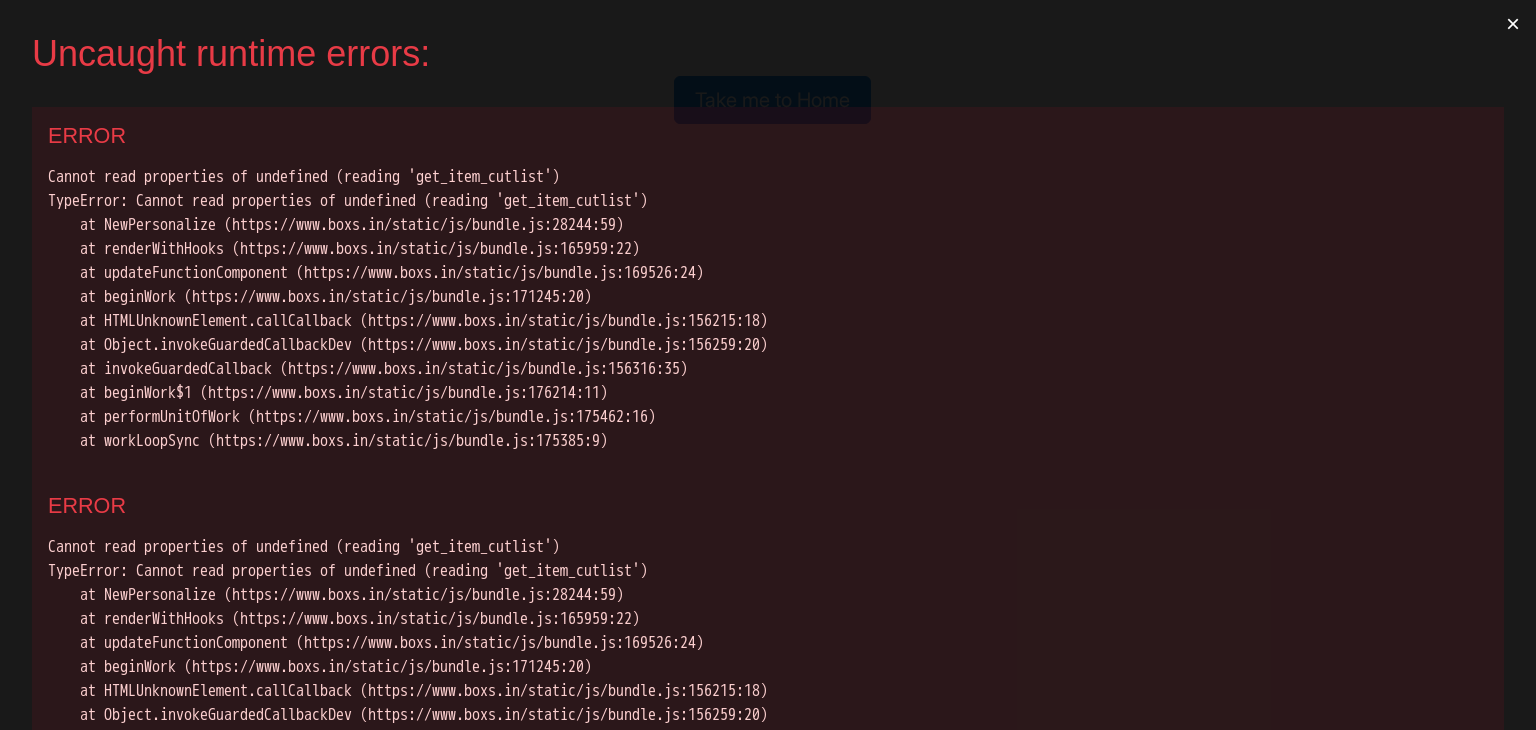 scroll, scrollTop: 0, scrollLeft: 0, axis: both 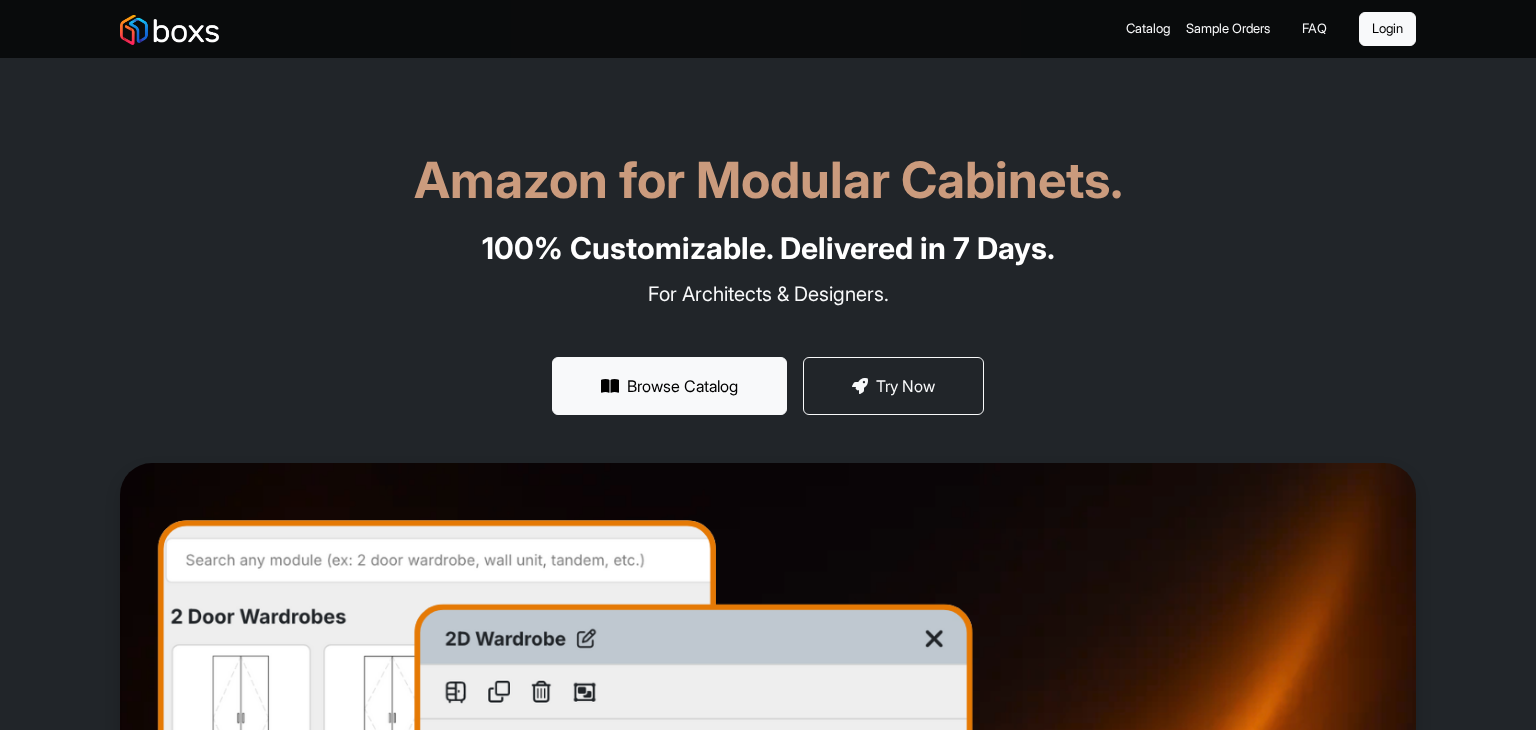 click on "Login" at bounding box center [1387, 29] 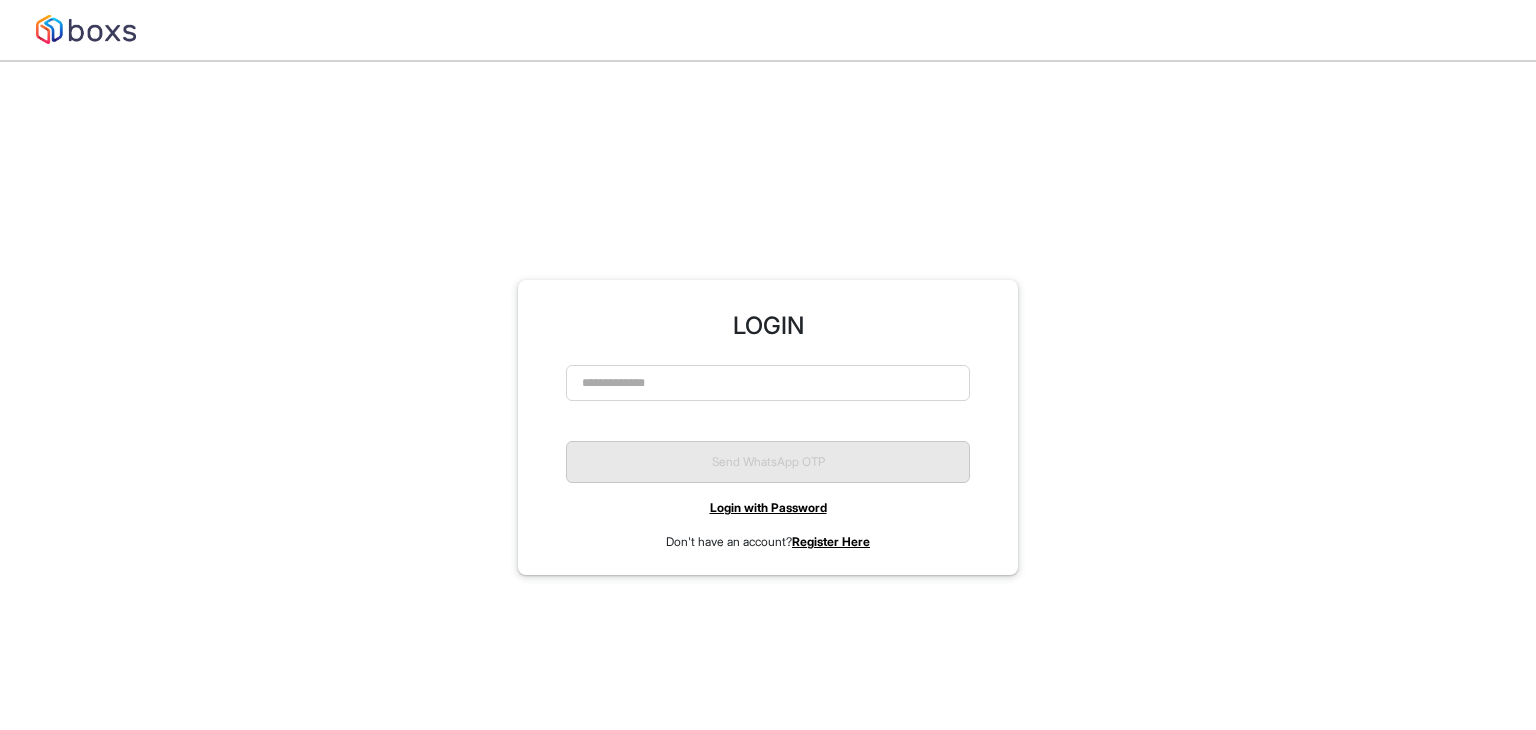 scroll, scrollTop: 0, scrollLeft: 0, axis: both 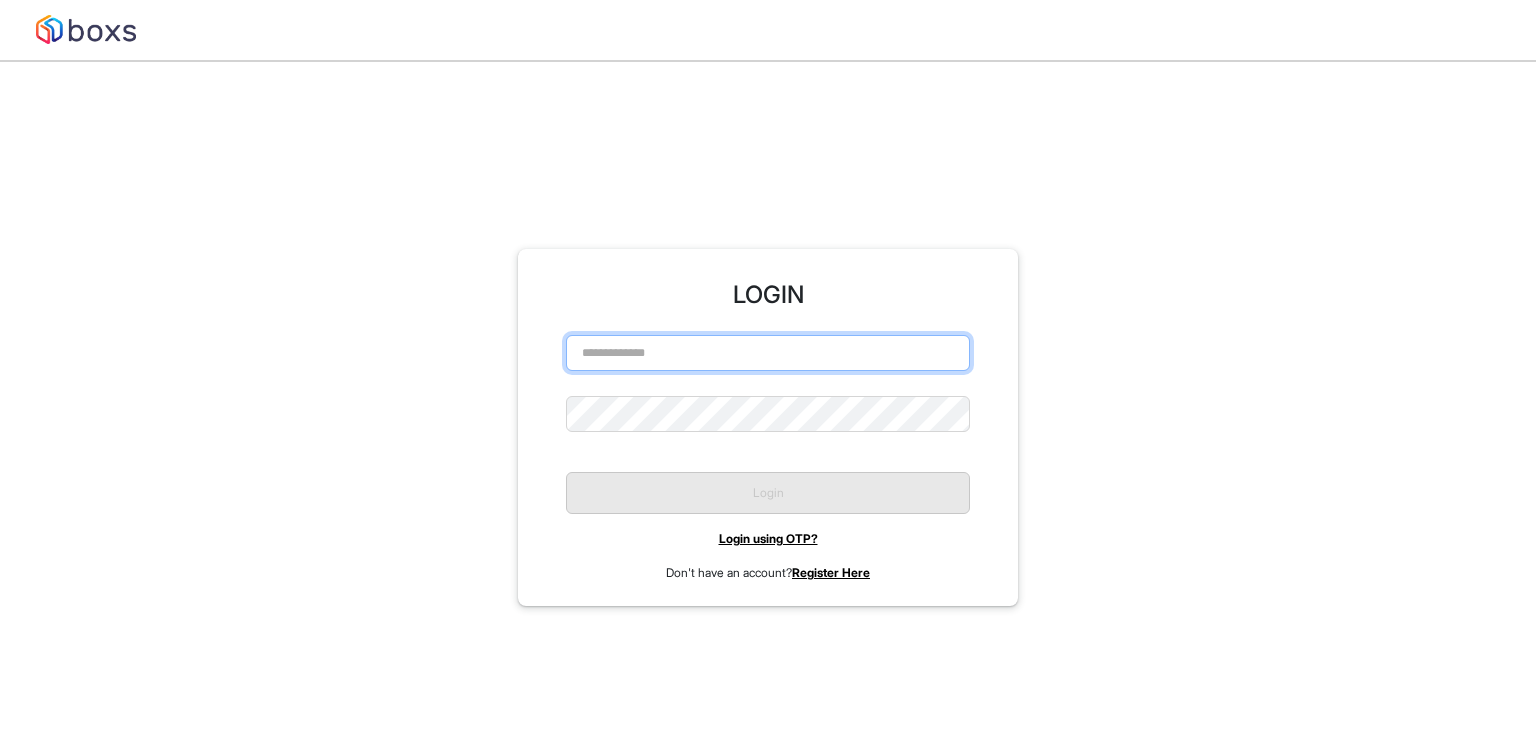 type on "**********" 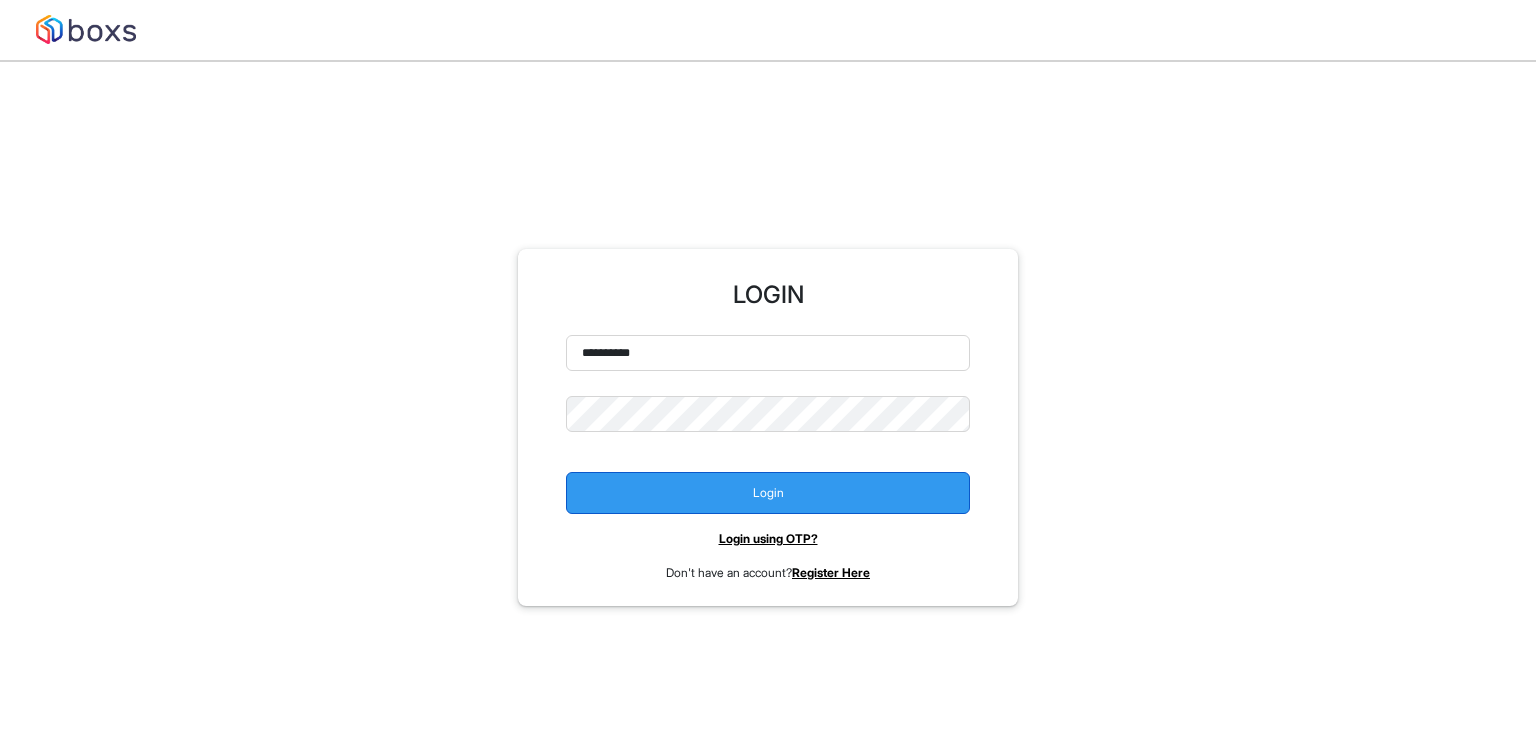 click on "Login" at bounding box center [768, 493] 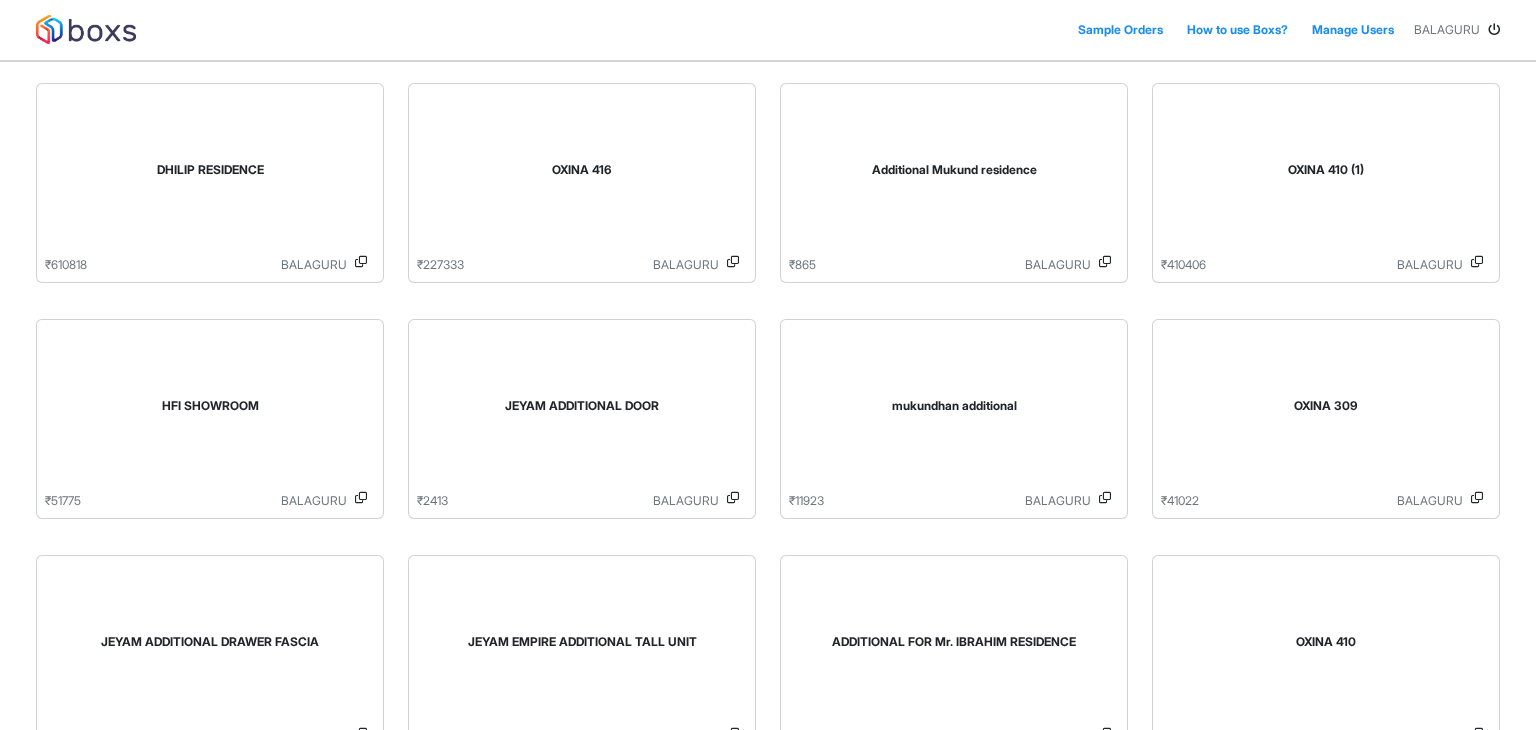 scroll, scrollTop: 571, scrollLeft: 0, axis: vertical 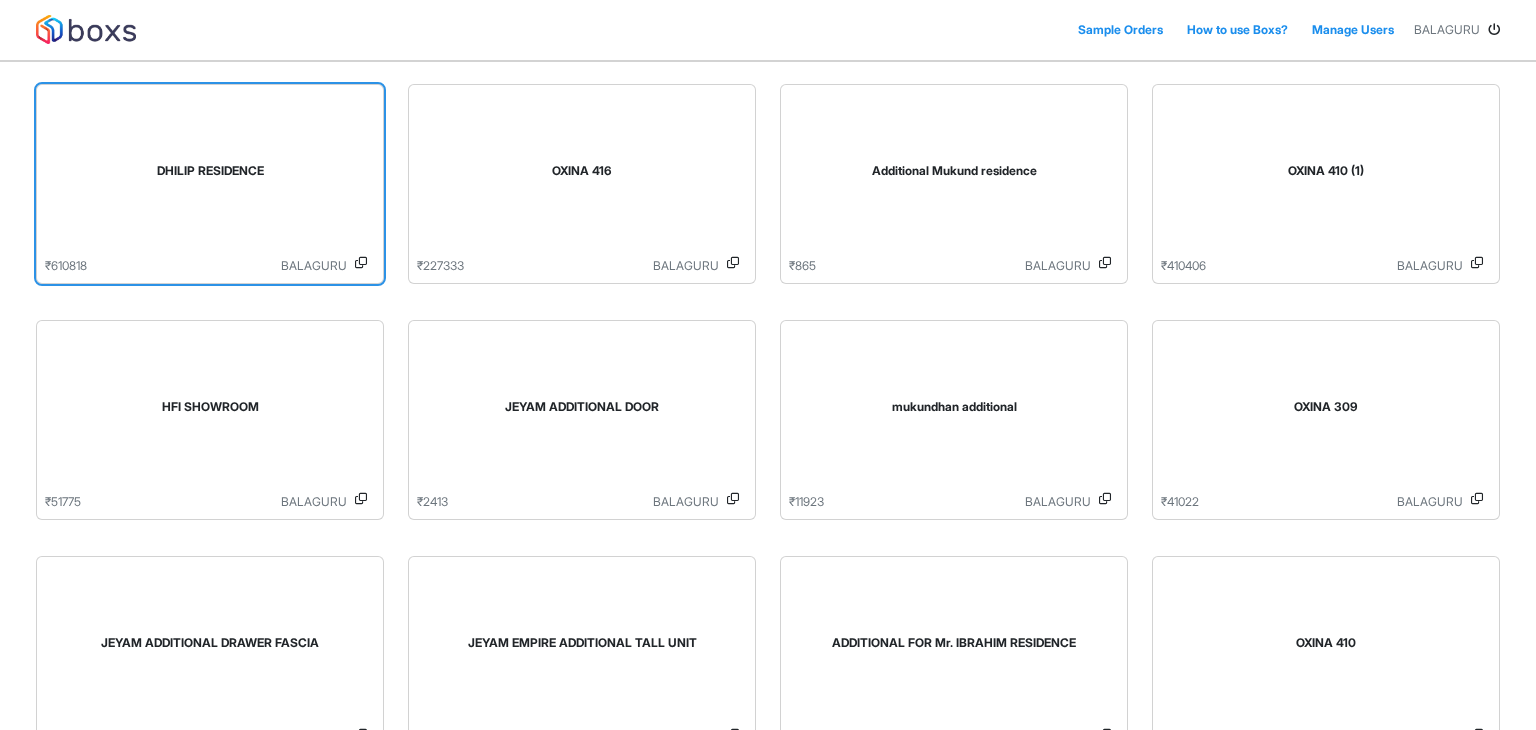click on "DHILIP RESIDENCE" at bounding box center (210, 175) 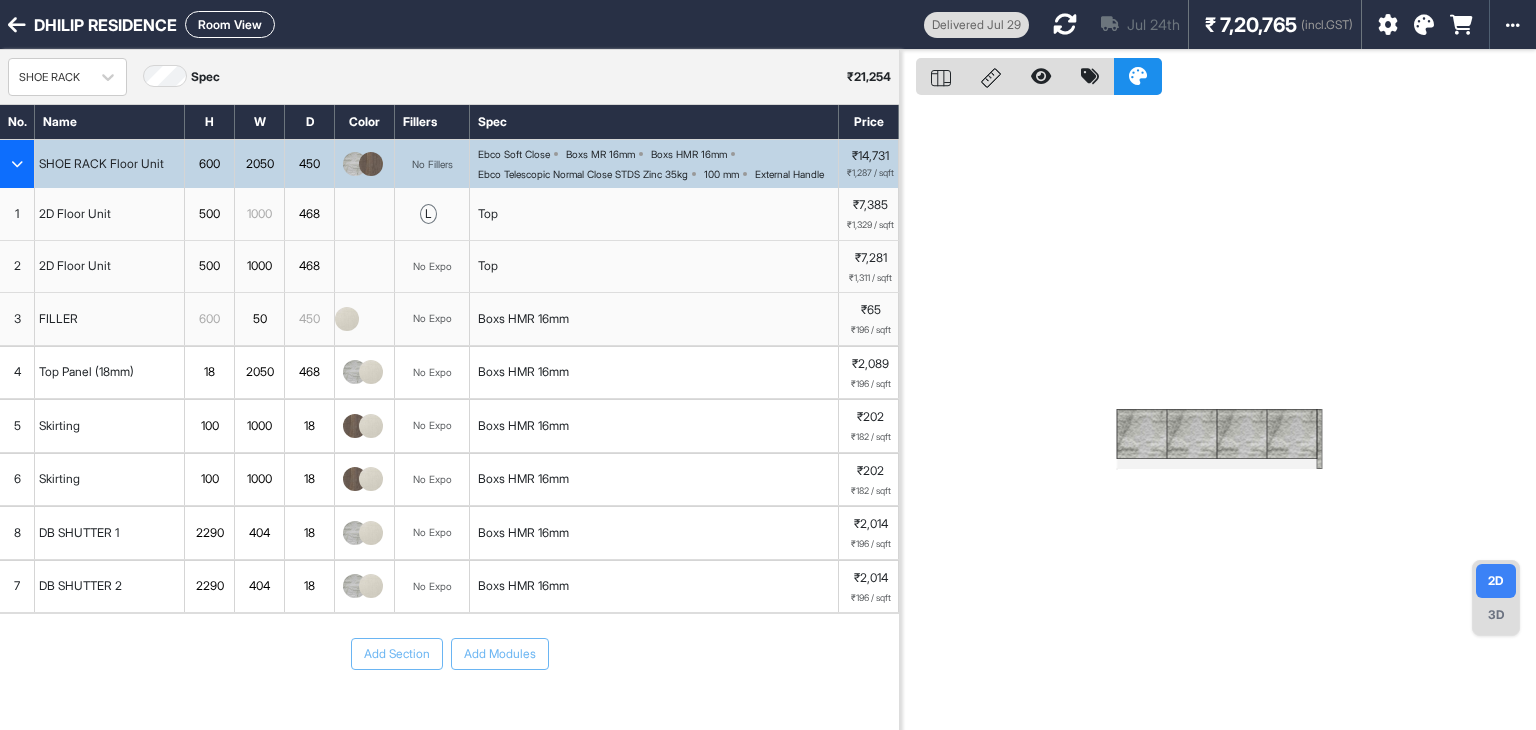 click on "3D" at bounding box center [1496, 615] 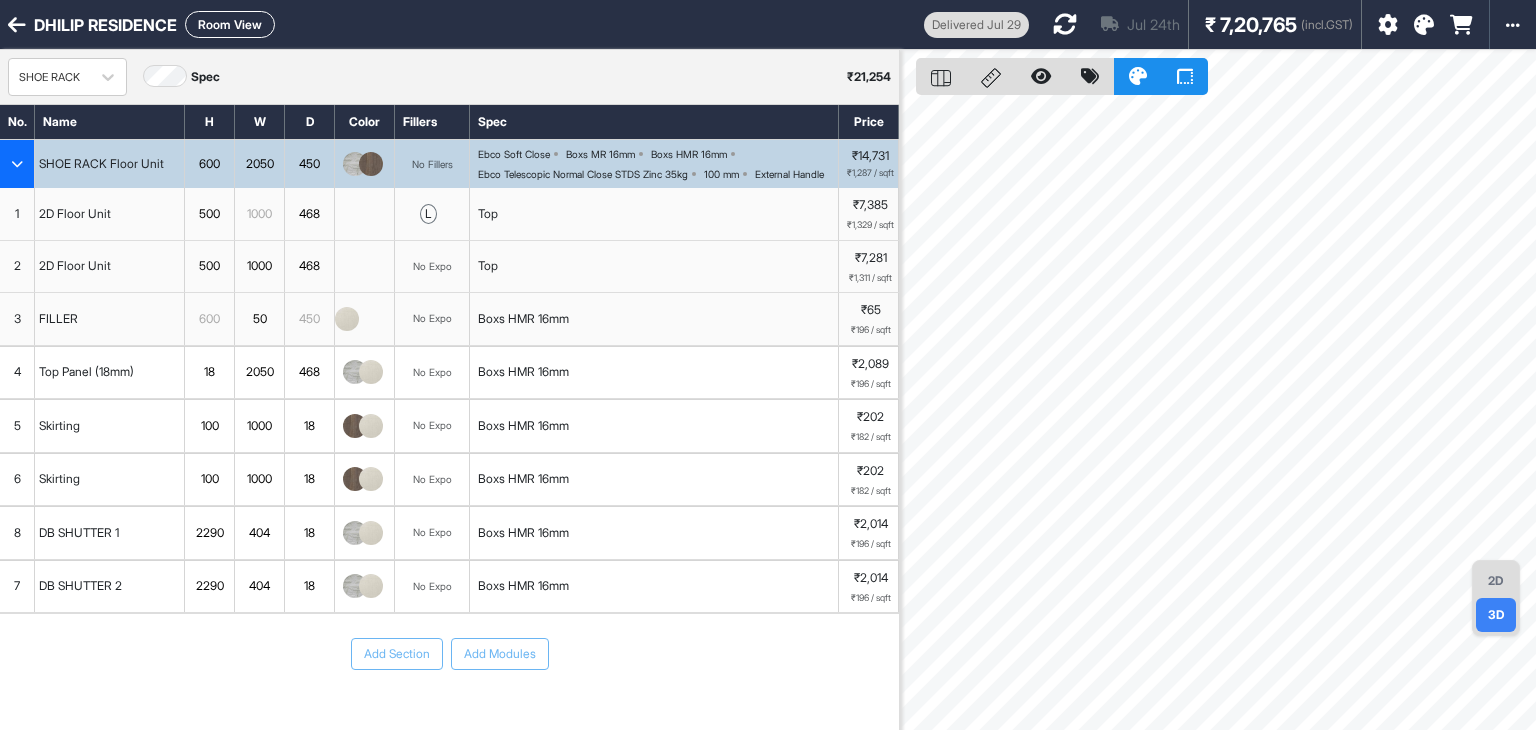 click on "2D" at bounding box center (1496, 581) 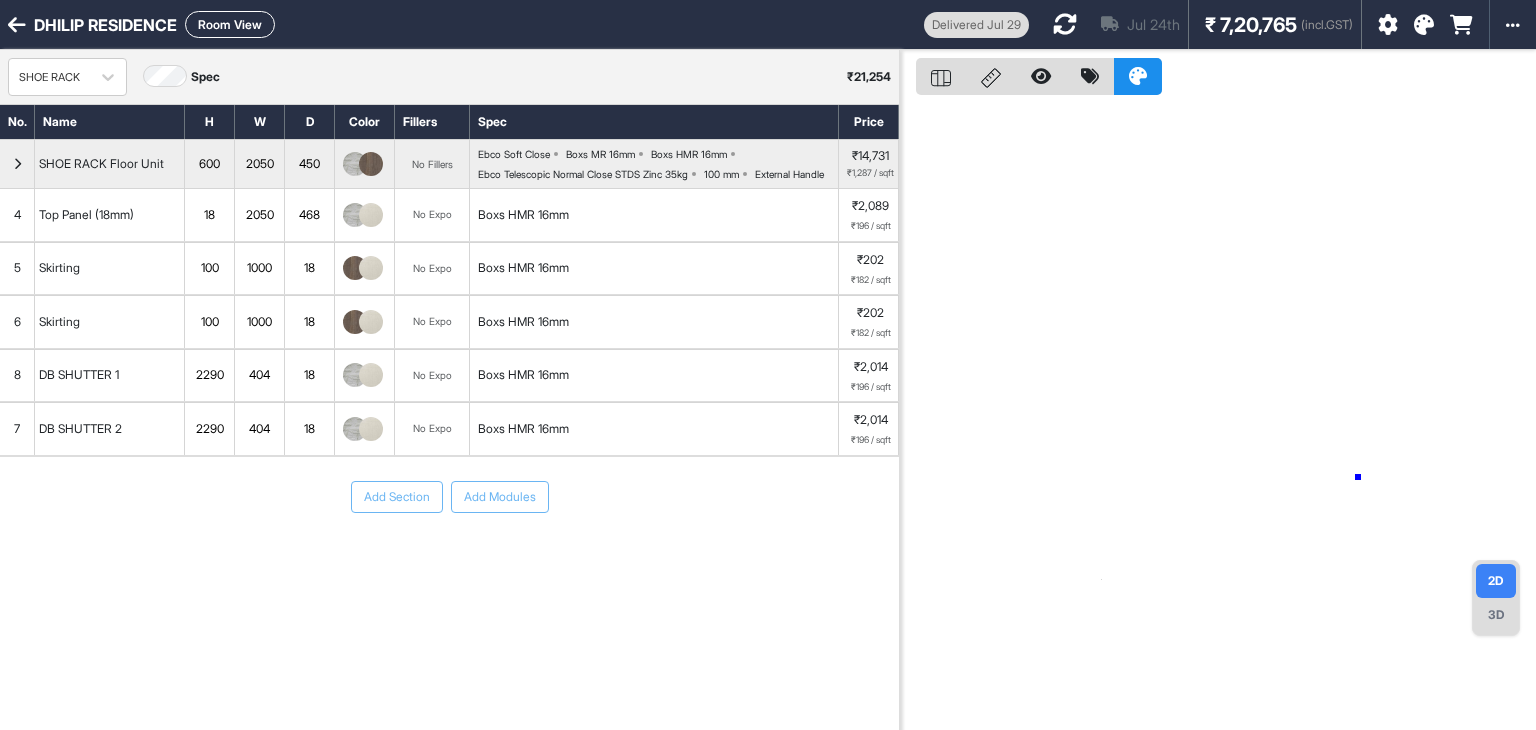 drag, startPoint x: 1358, startPoint y: 477, endPoint x: 1276, endPoint y: 594, distance: 142.87407 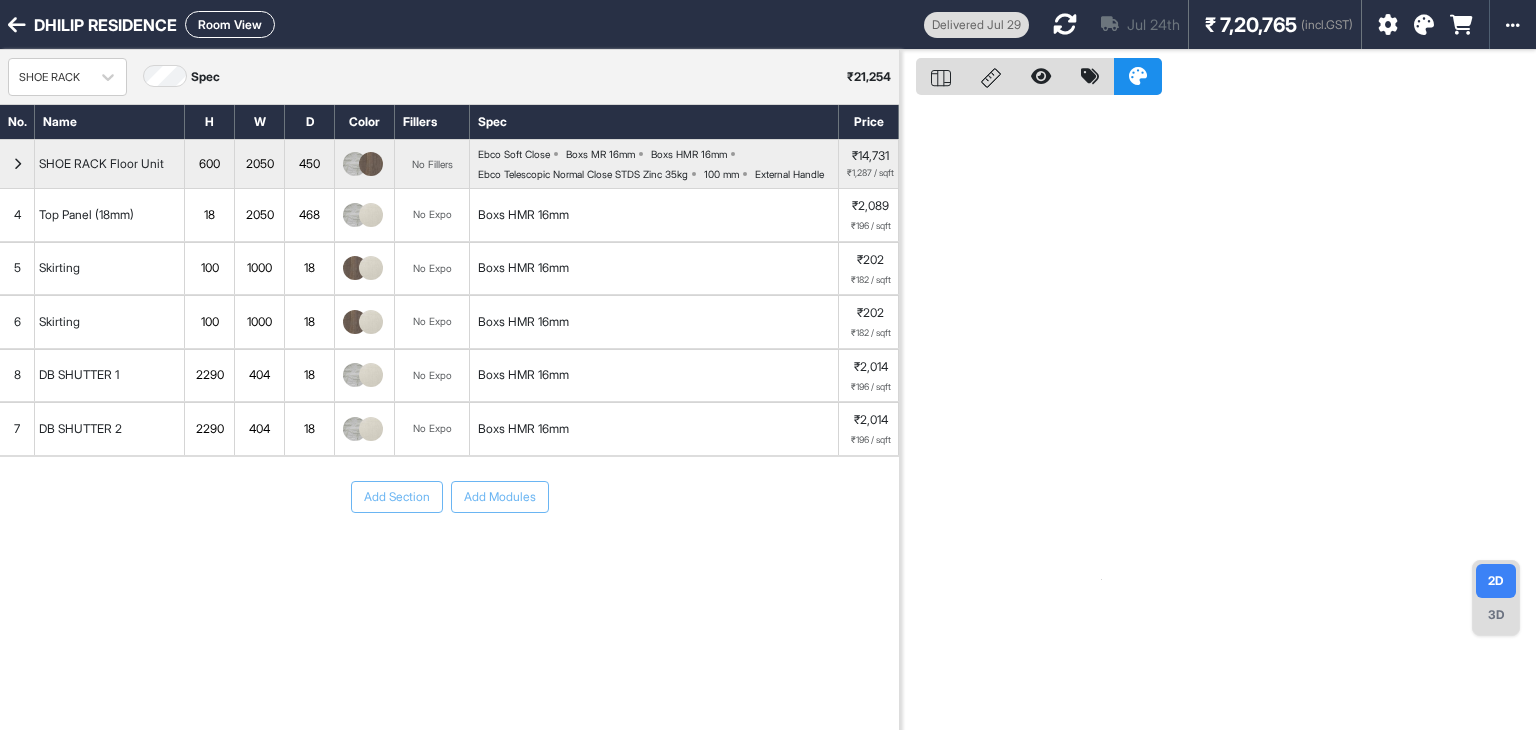 click at bounding box center [1218, 415] 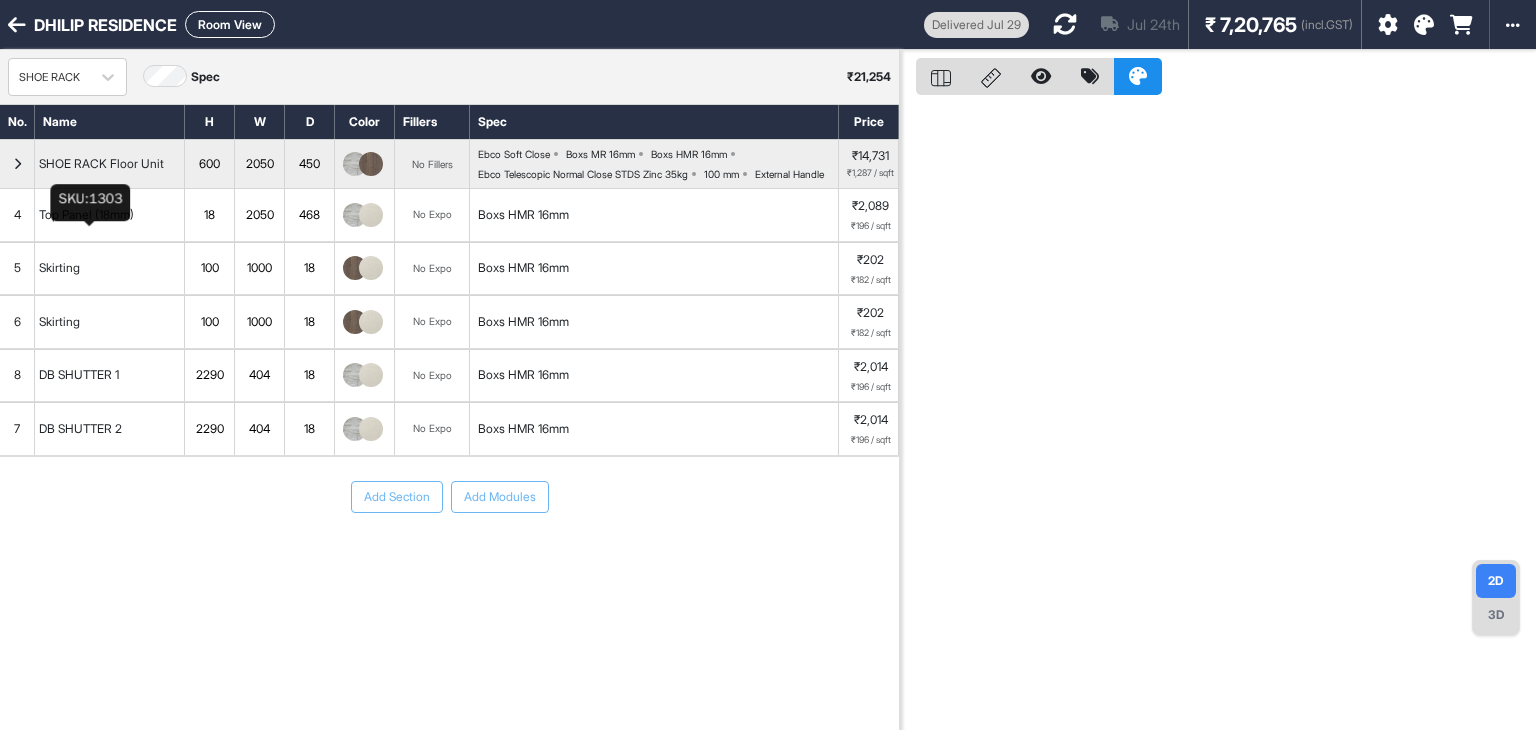 click on "4" at bounding box center (17, 215) 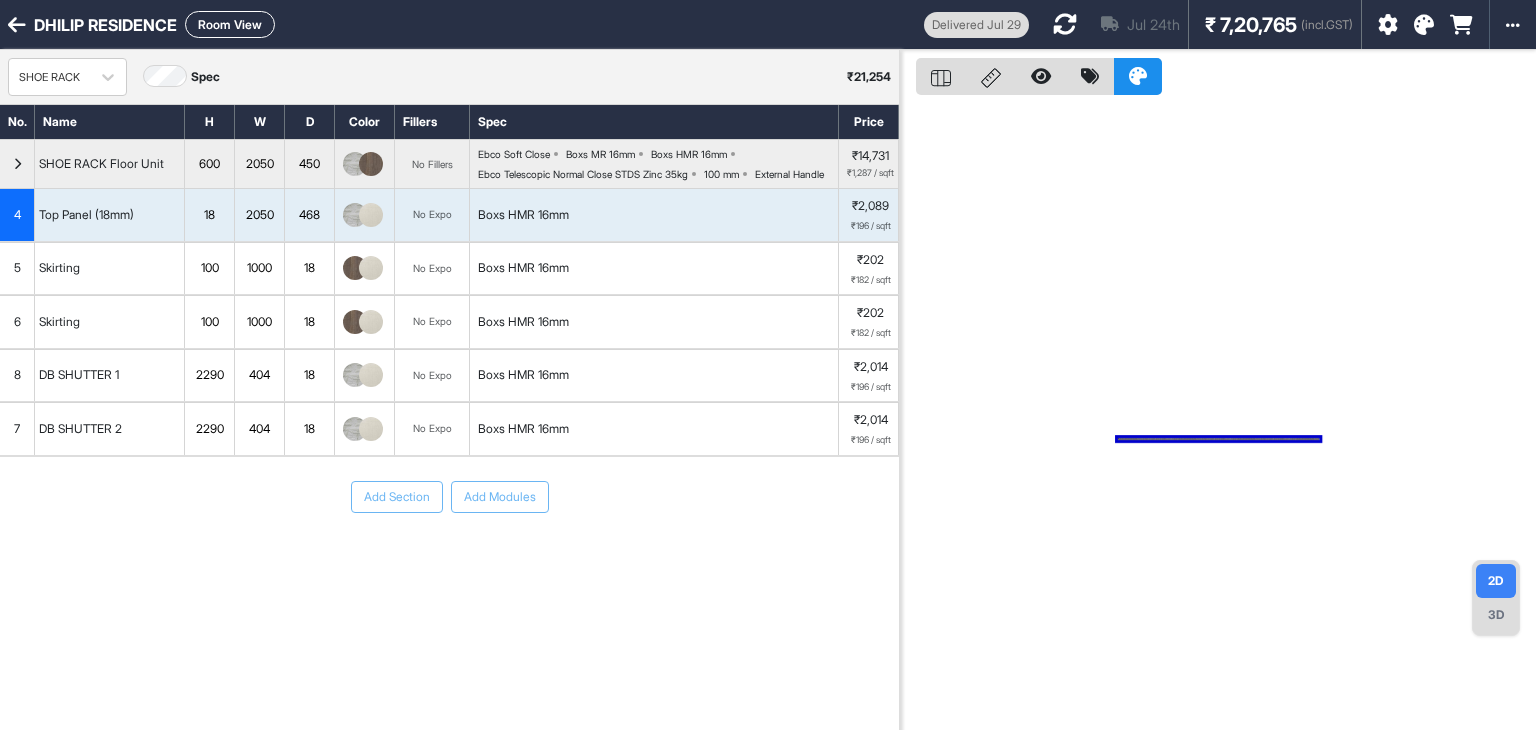 click on "Skirting" at bounding box center (59, 268) 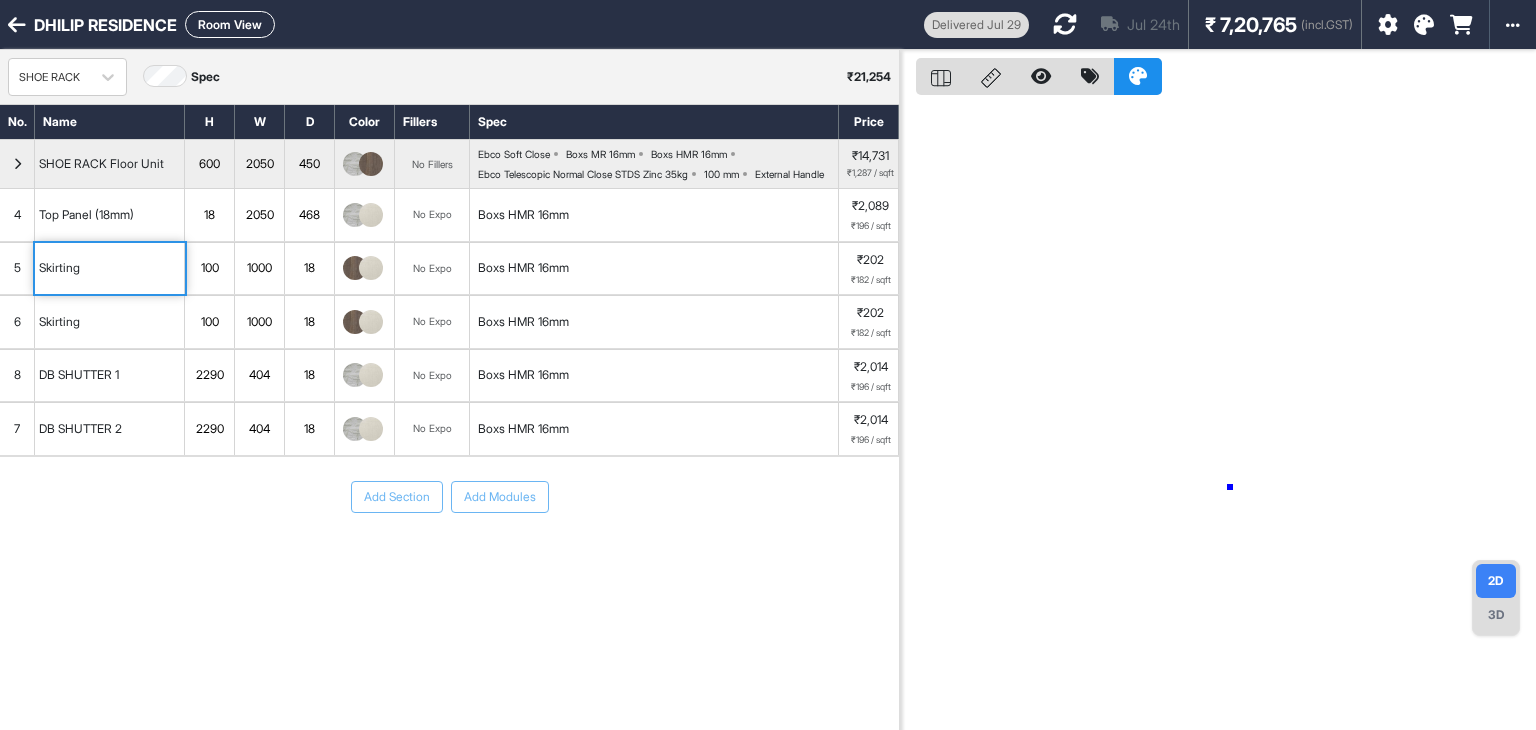 drag, startPoint x: 1230, startPoint y: 487, endPoint x: 1160, endPoint y: 585, distance: 120.432556 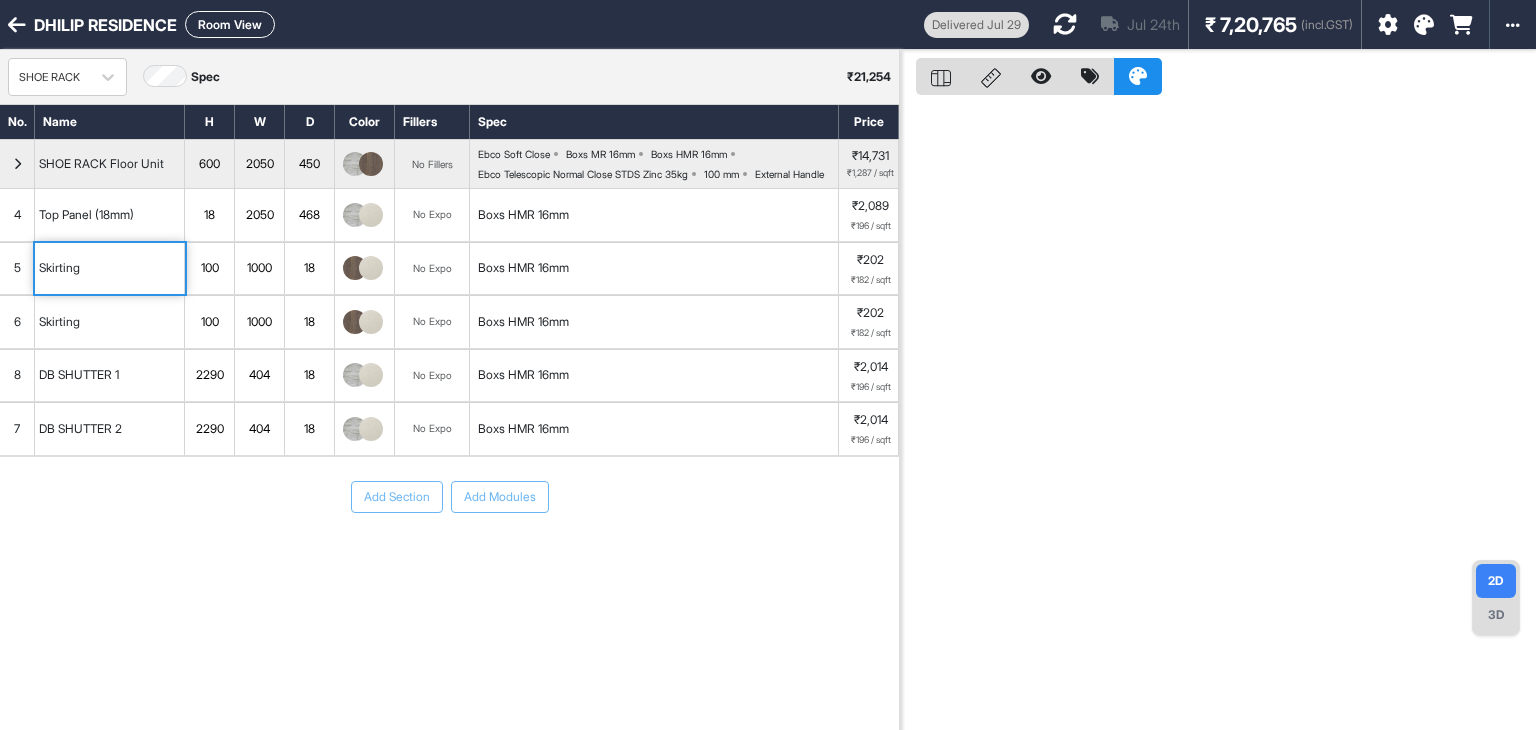 click on "Skirting" at bounding box center (59, 322) 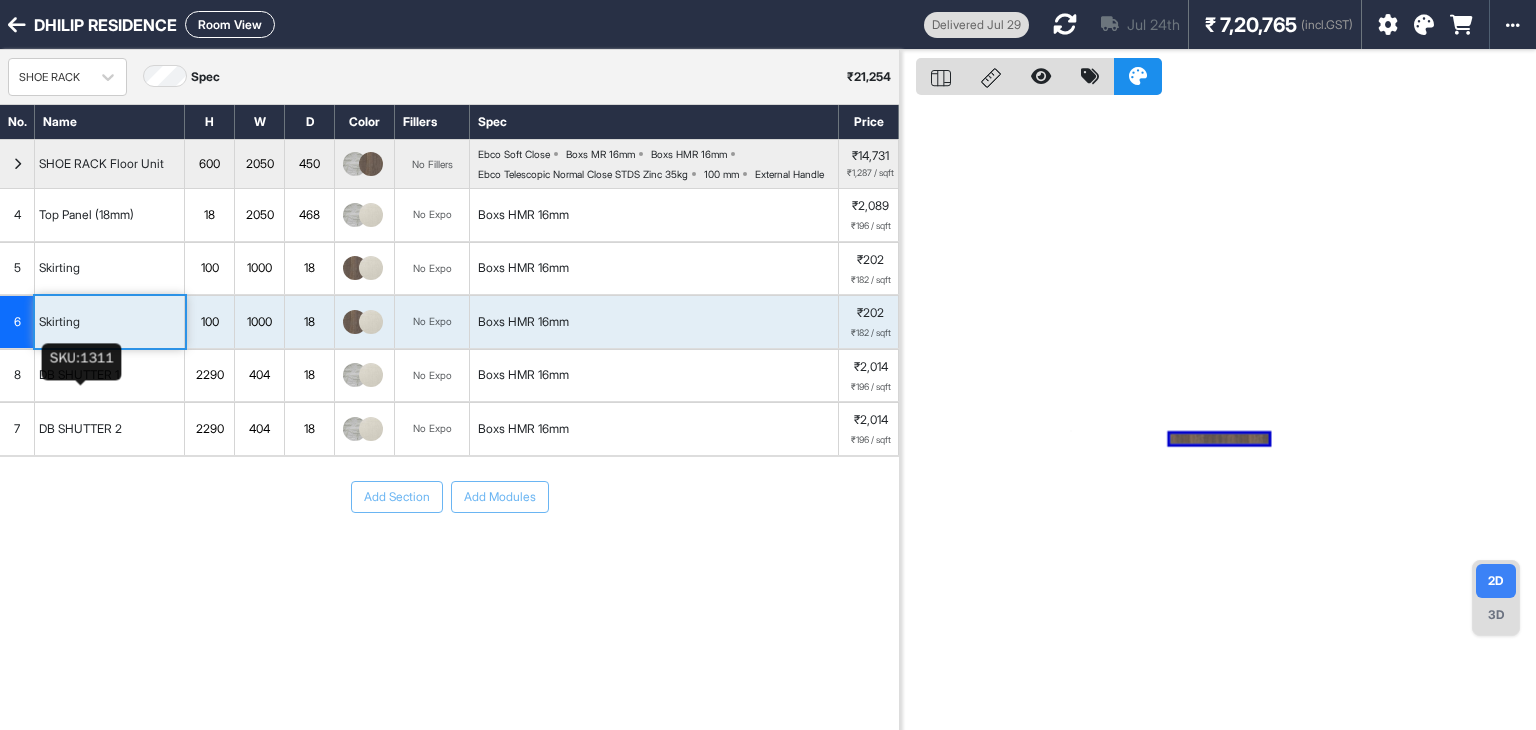 click on "DB SHUTTER 1" at bounding box center (79, 375) 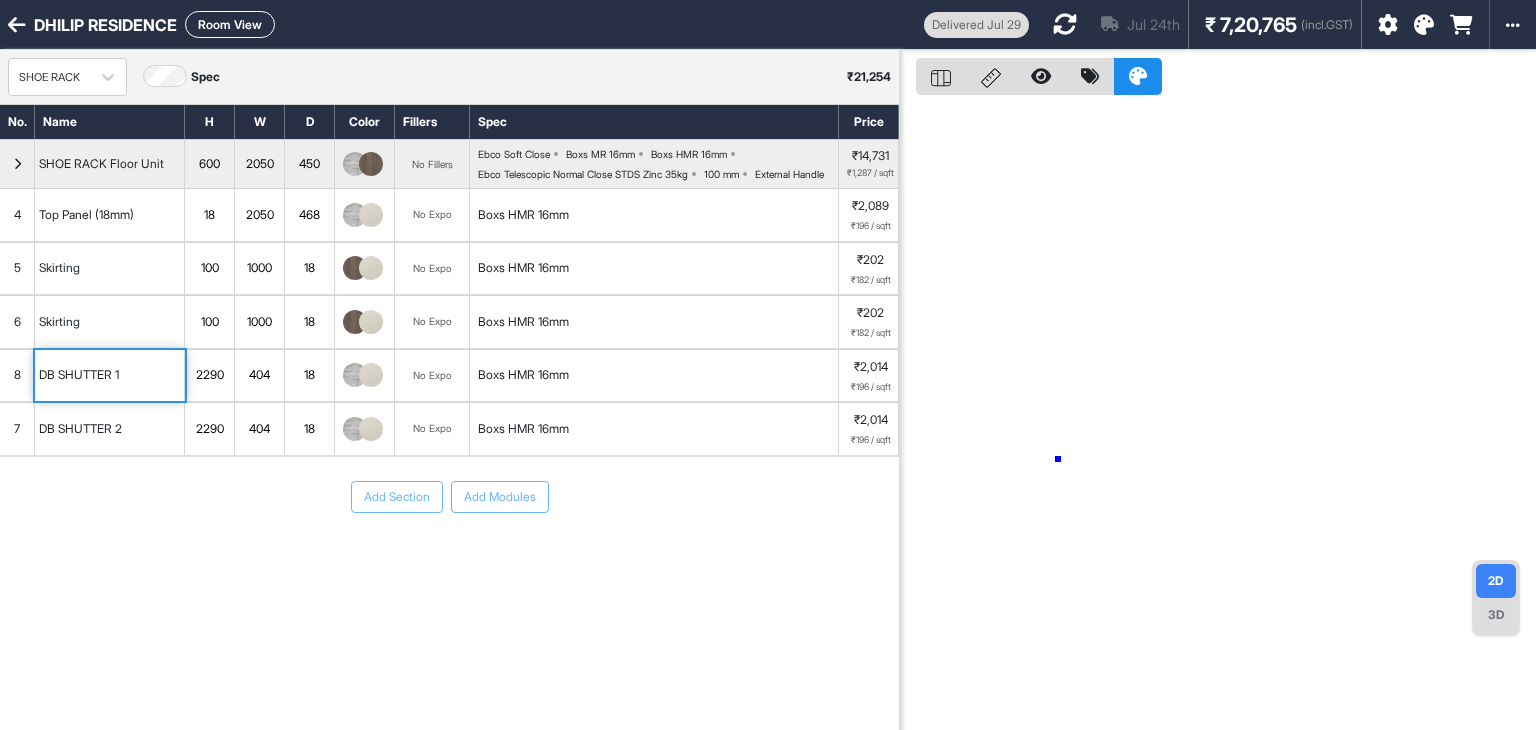 drag, startPoint x: 1072, startPoint y: 461, endPoint x: 1124, endPoint y: 481, distance: 55.713554 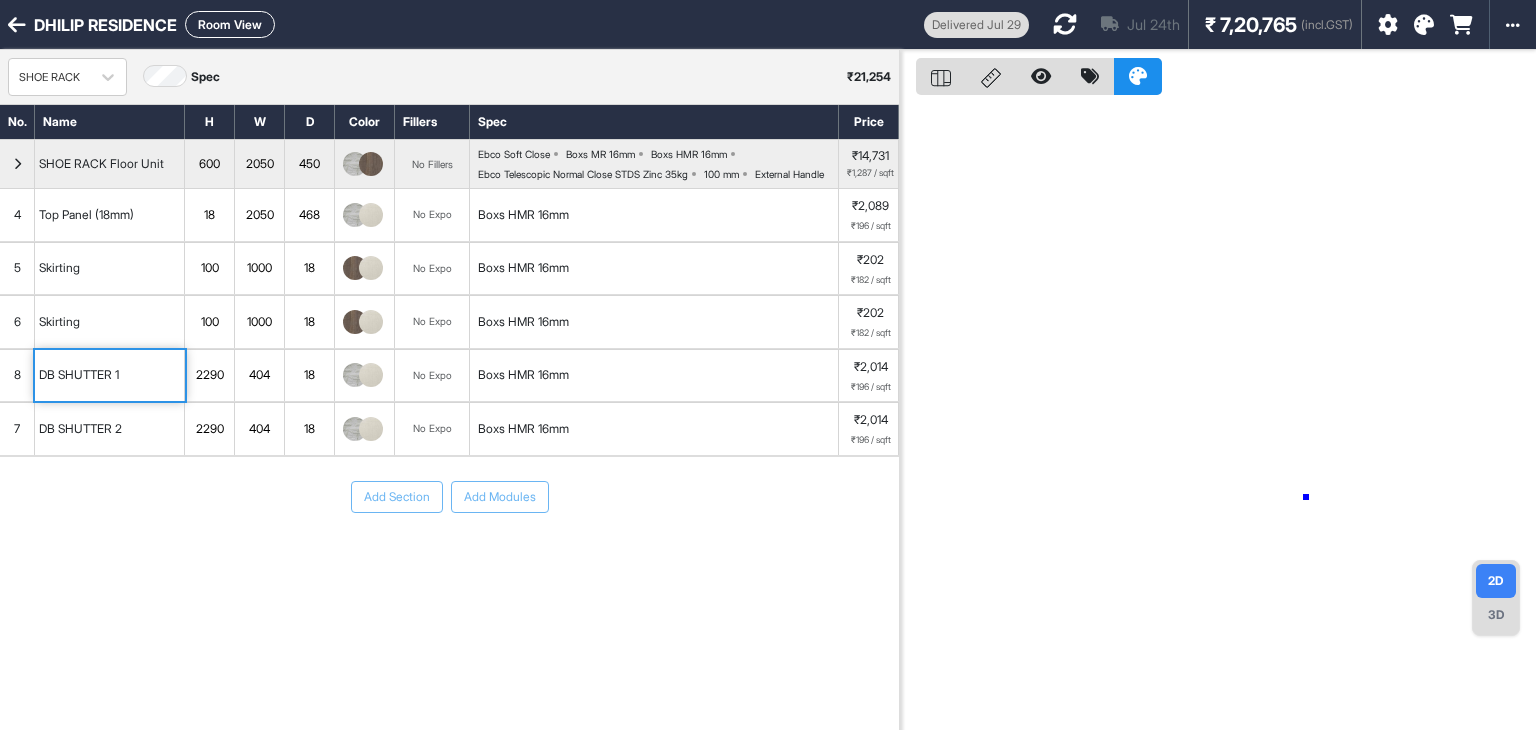 drag, startPoint x: 1306, startPoint y: 497, endPoint x: 1151, endPoint y: 486, distance: 155.38983 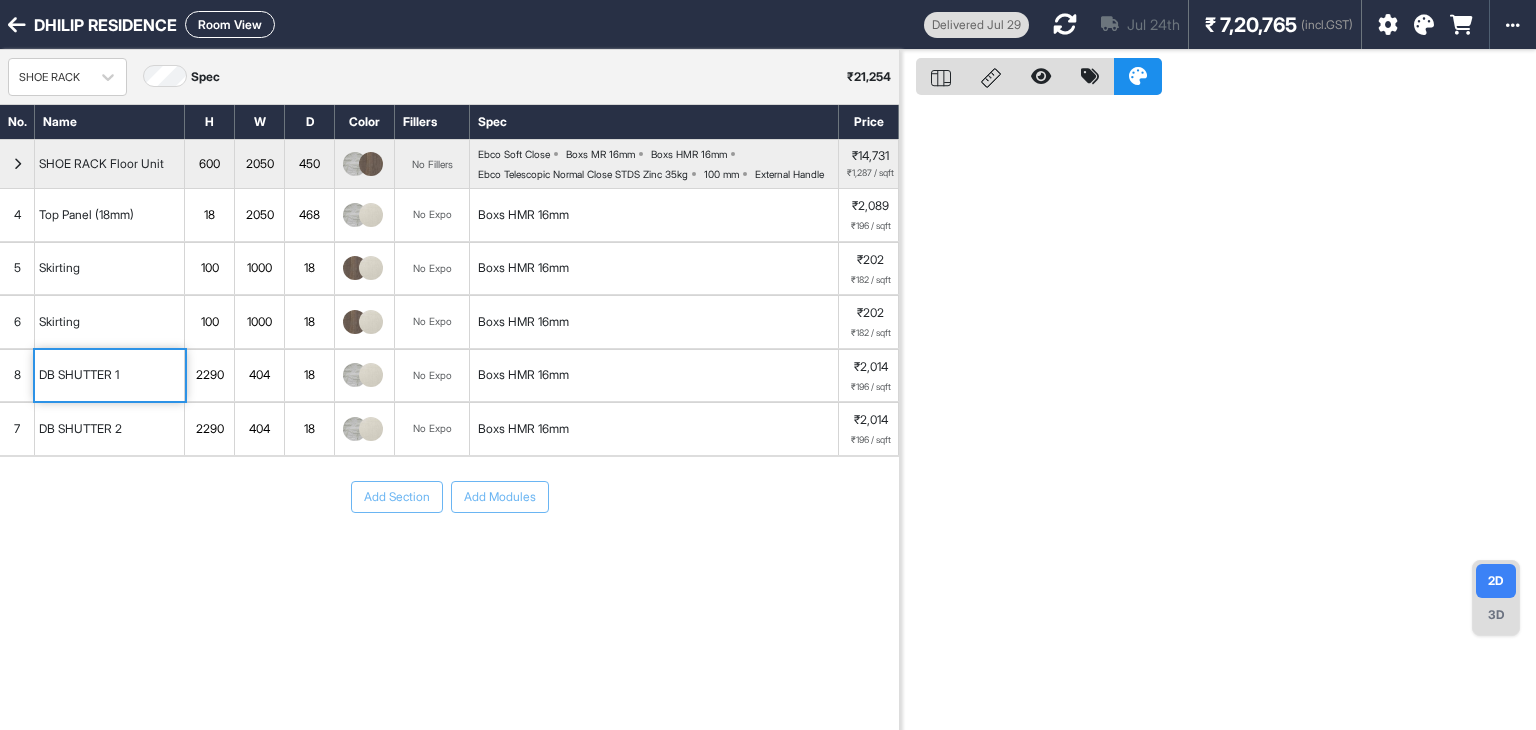 click on "3D" at bounding box center (1496, 615) 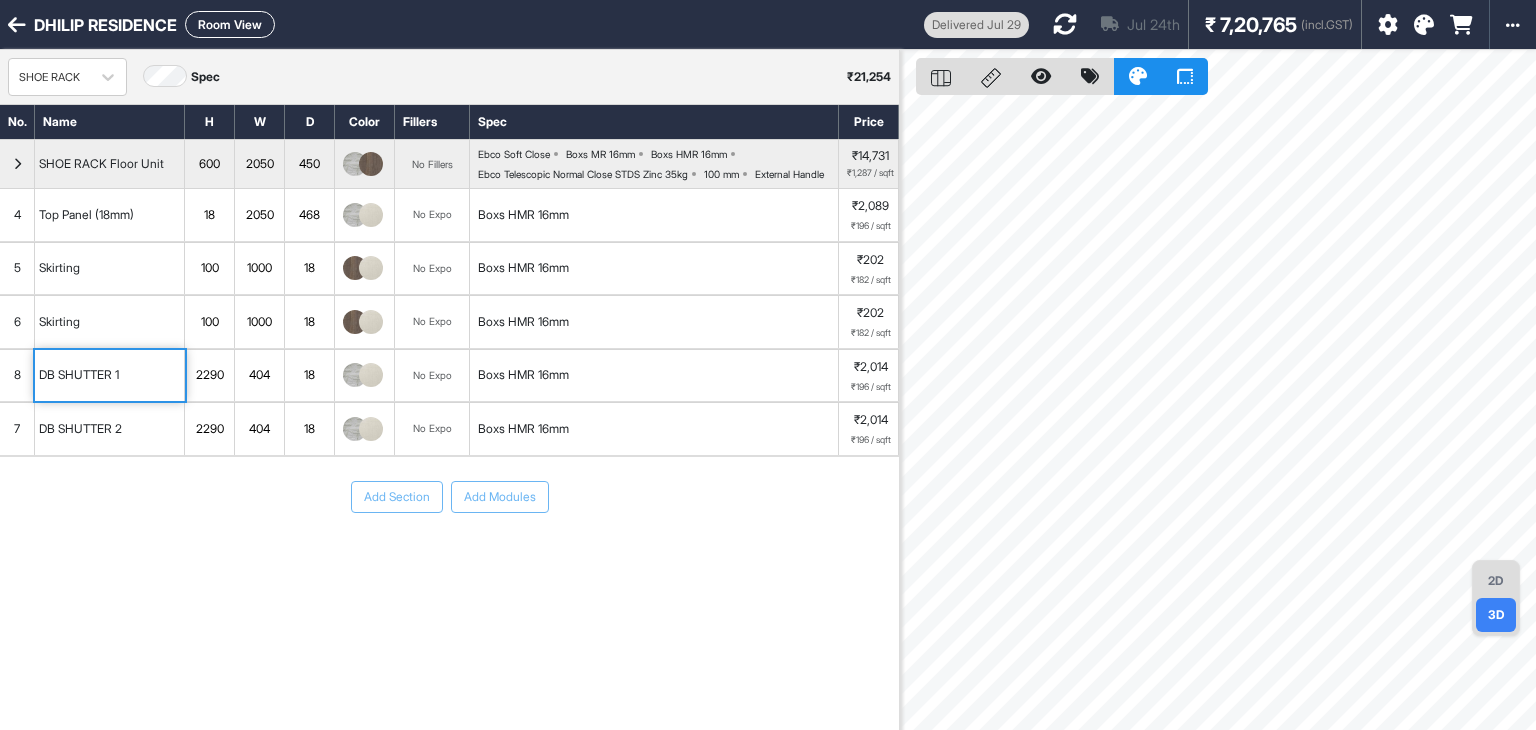 click on "DB SHUTTER 2" at bounding box center [110, 429] 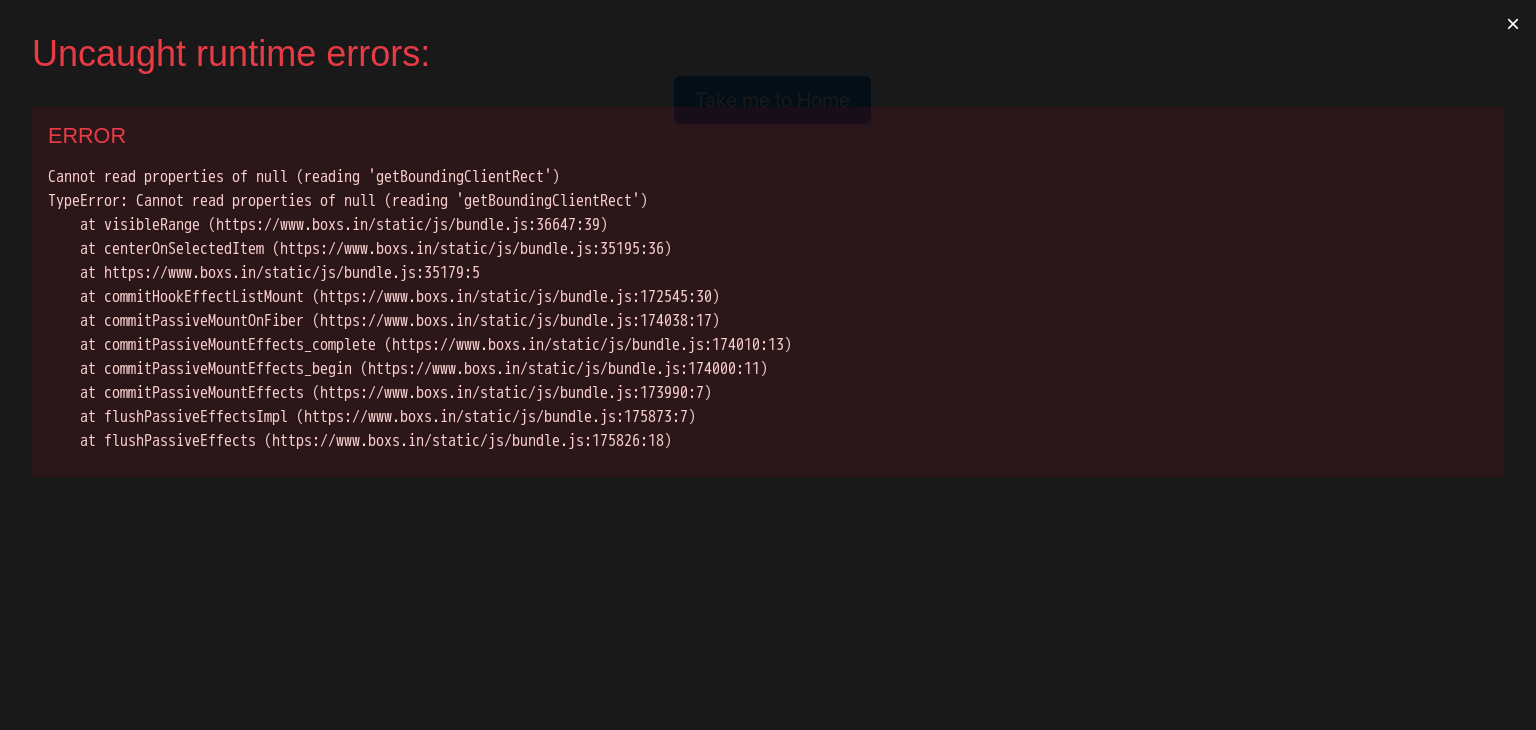 scroll, scrollTop: 0, scrollLeft: 0, axis: both 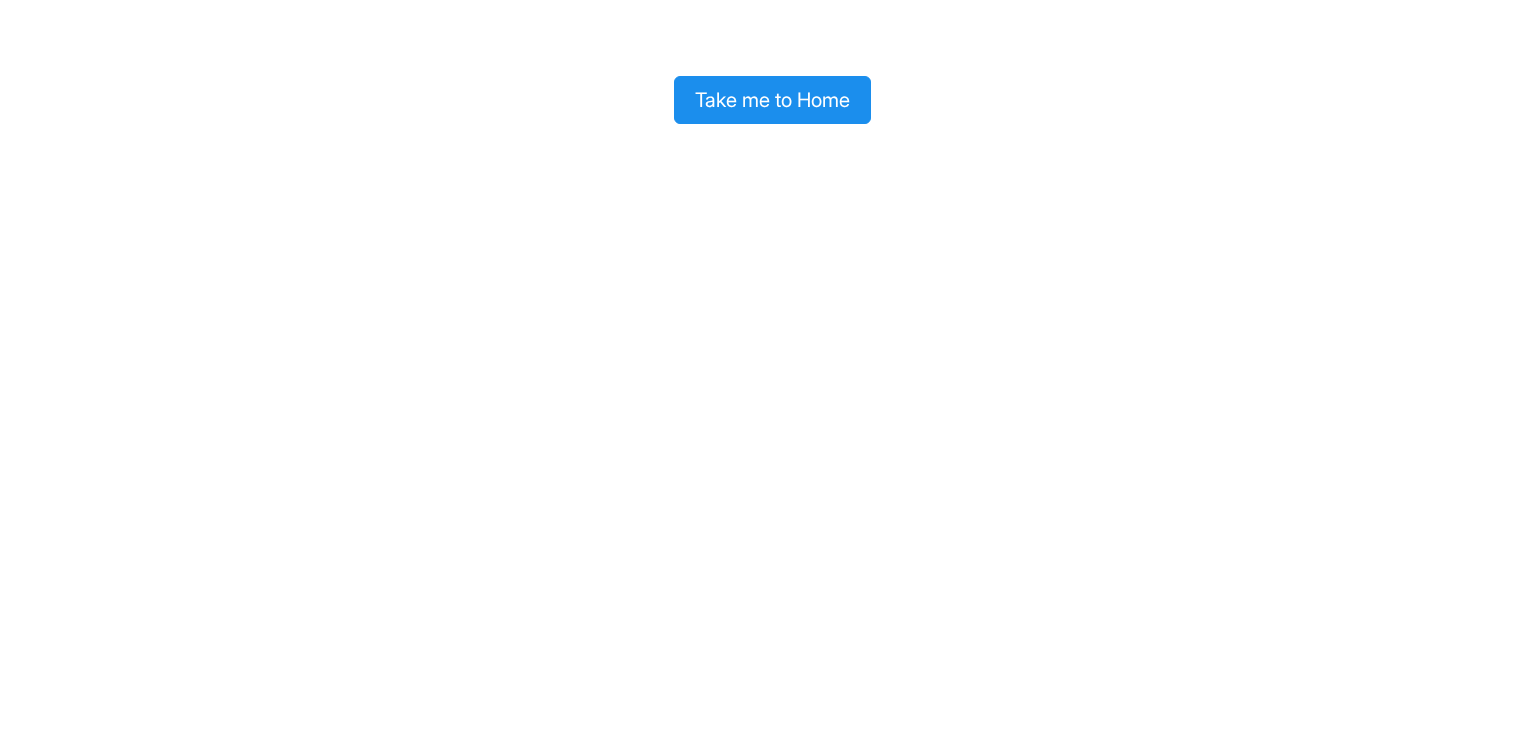 click on "Take me to Home" at bounding box center (772, 100) 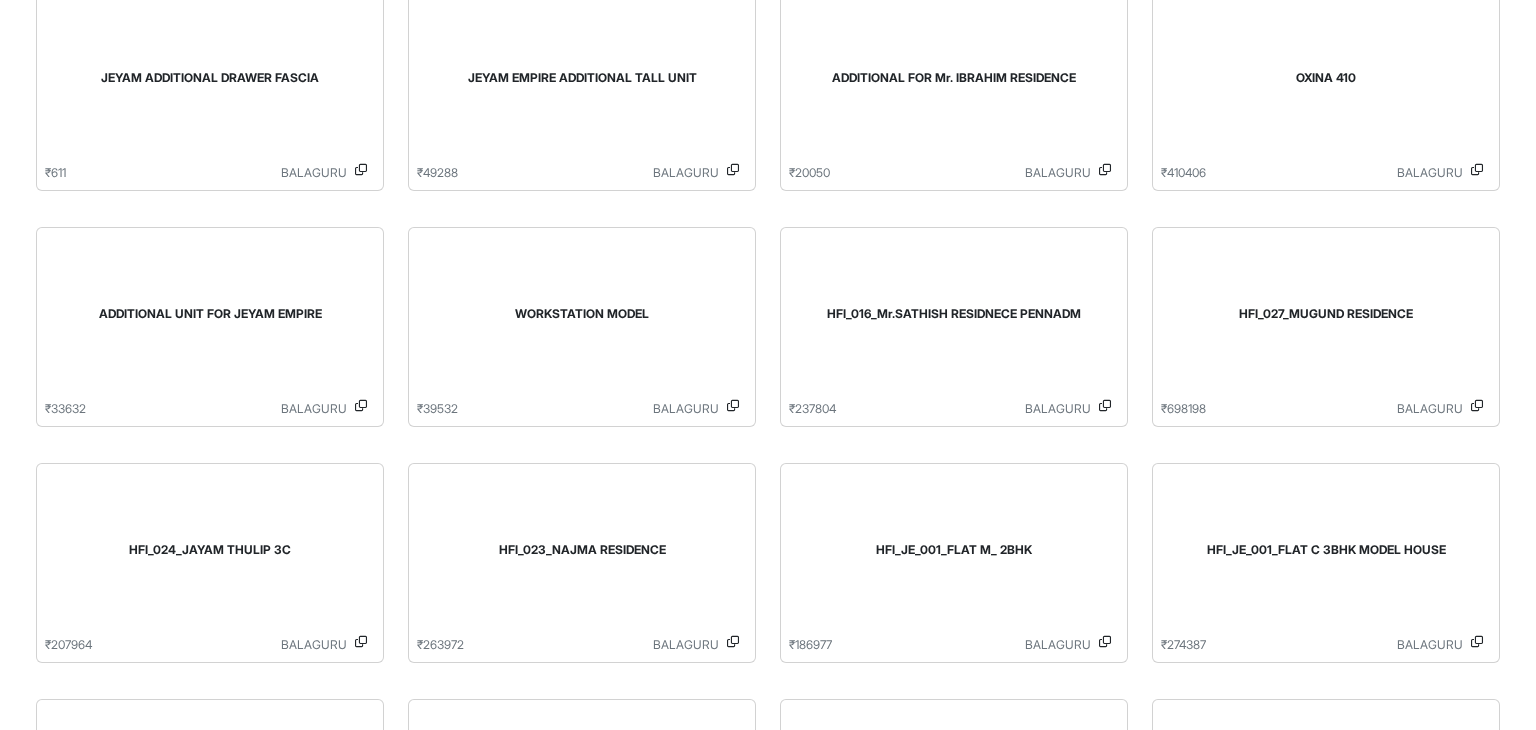 scroll, scrollTop: 1156, scrollLeft: 0, axis: vertical 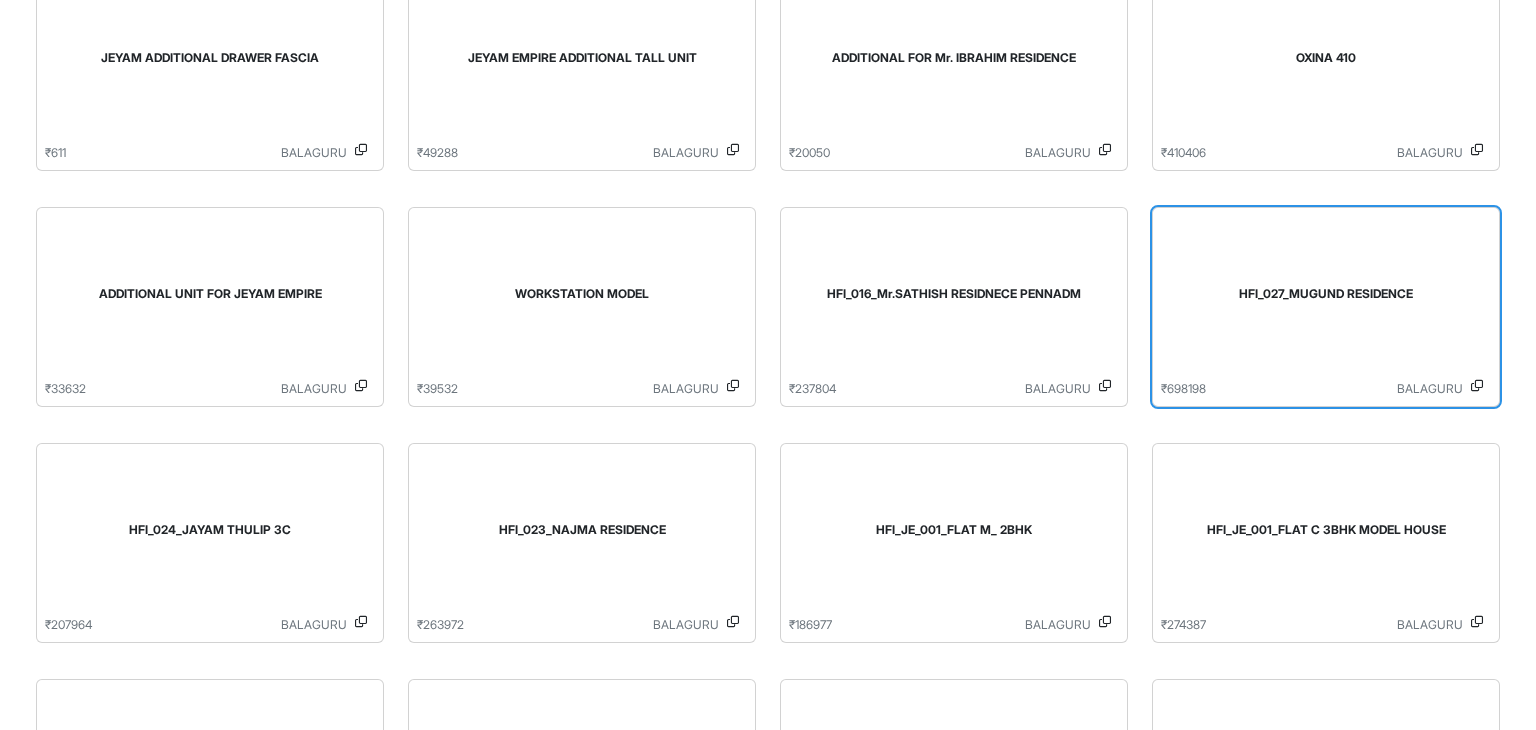 click on "HFI_027_[PERSON] RESIDENCE" at bounding box center [1326, 298] 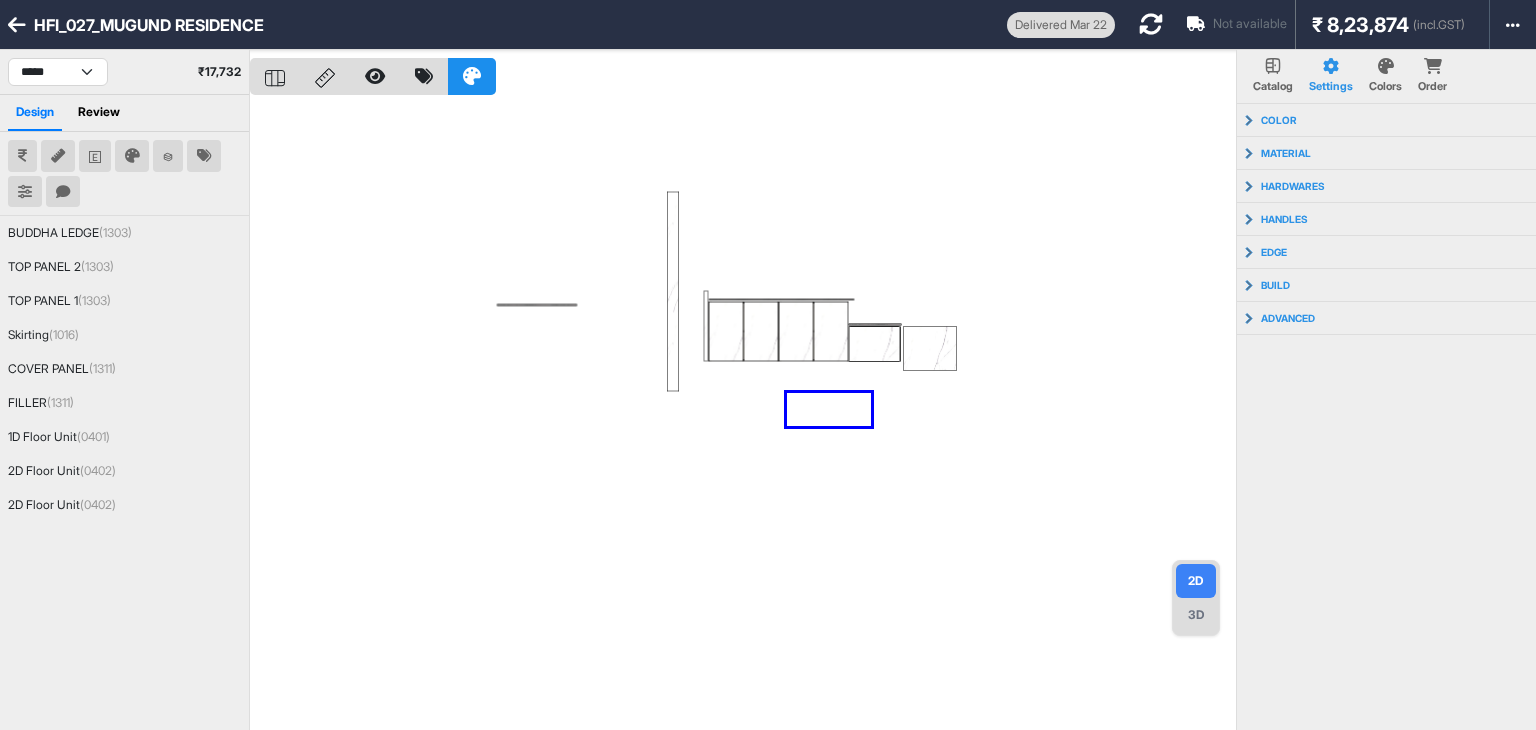 drag, startPoint x: 871, startPoint y: 393, endPoint x: 785, endPoint y: 426, distance: 92.11406 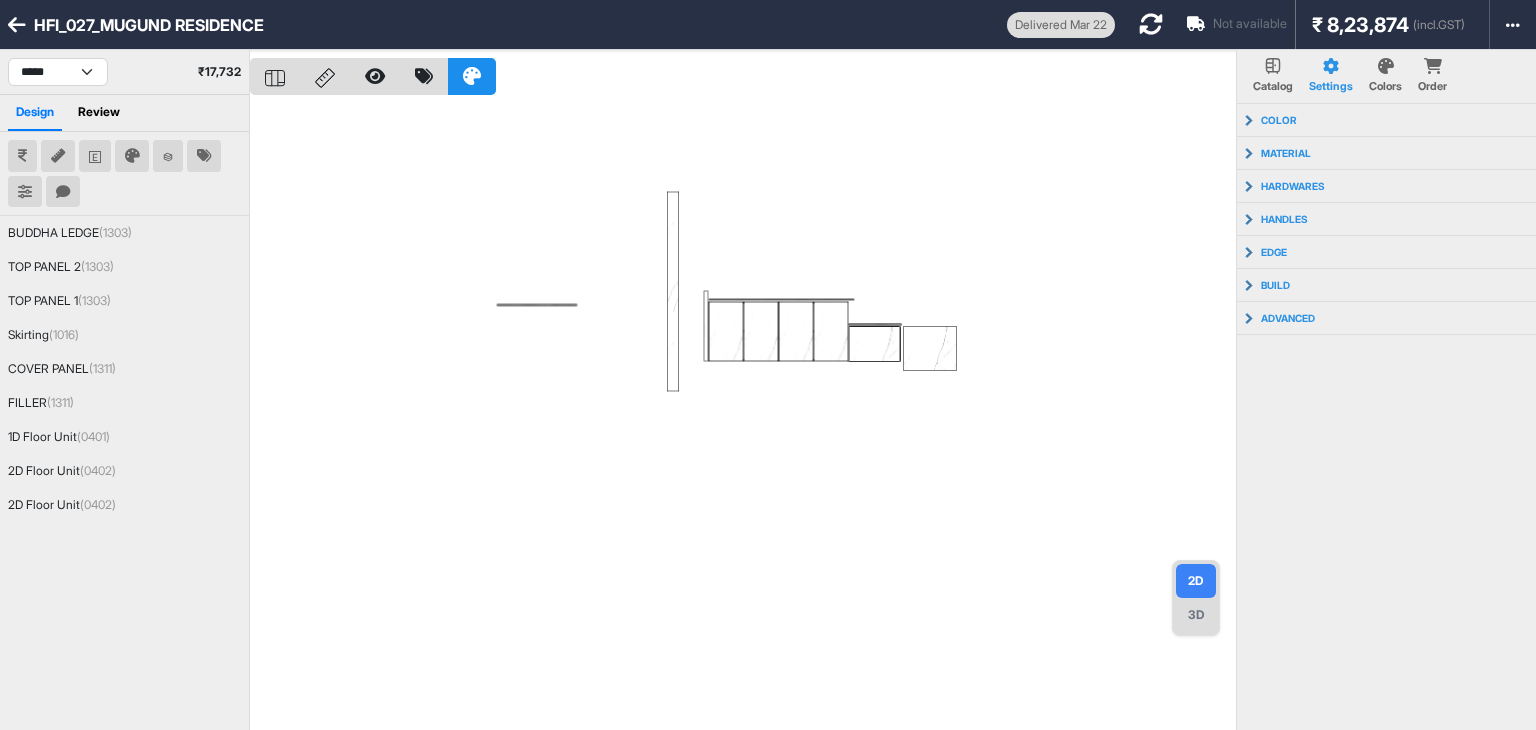 click on "3D" at bounding box center [1196, 615] 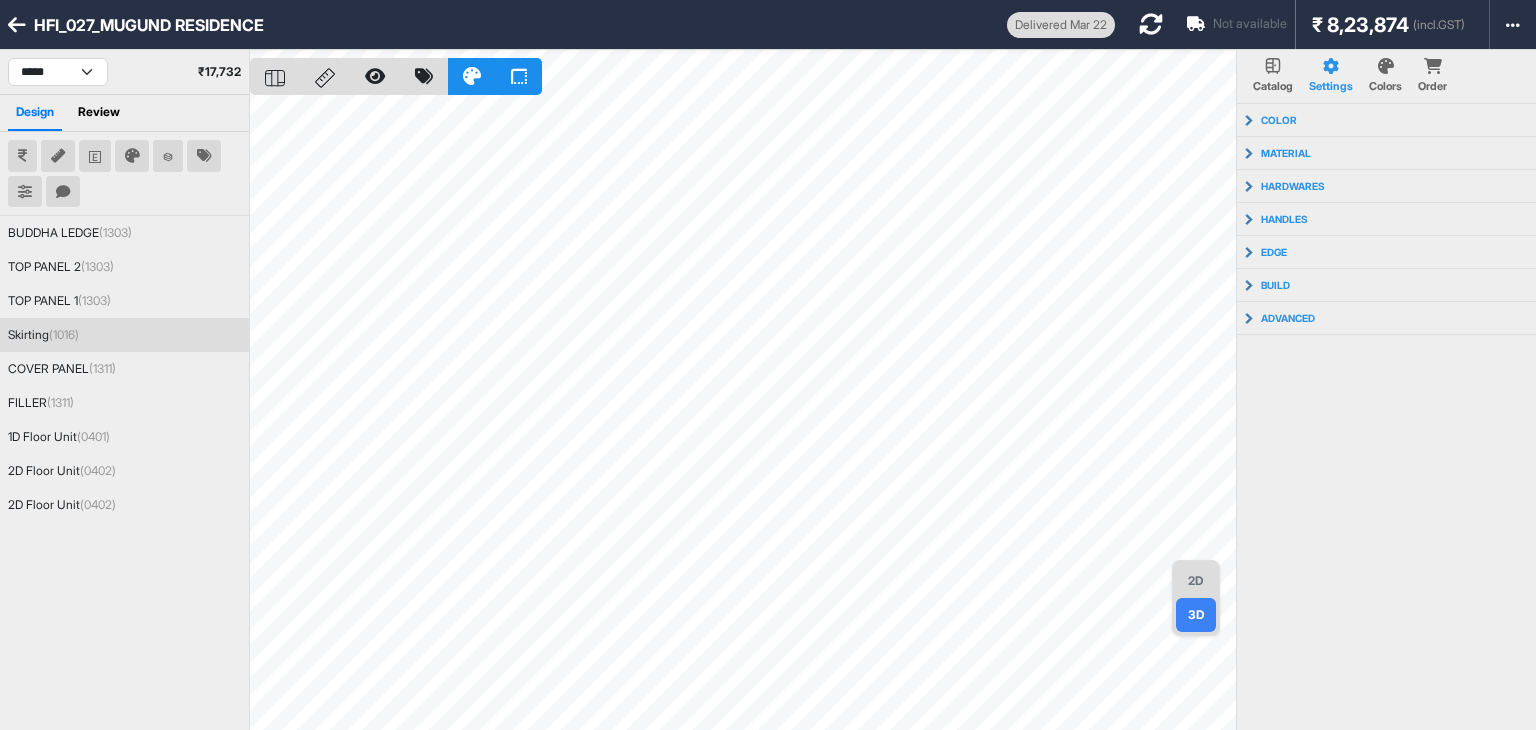 click on "Skirting  (1016)" at bounding box center (124, 335) 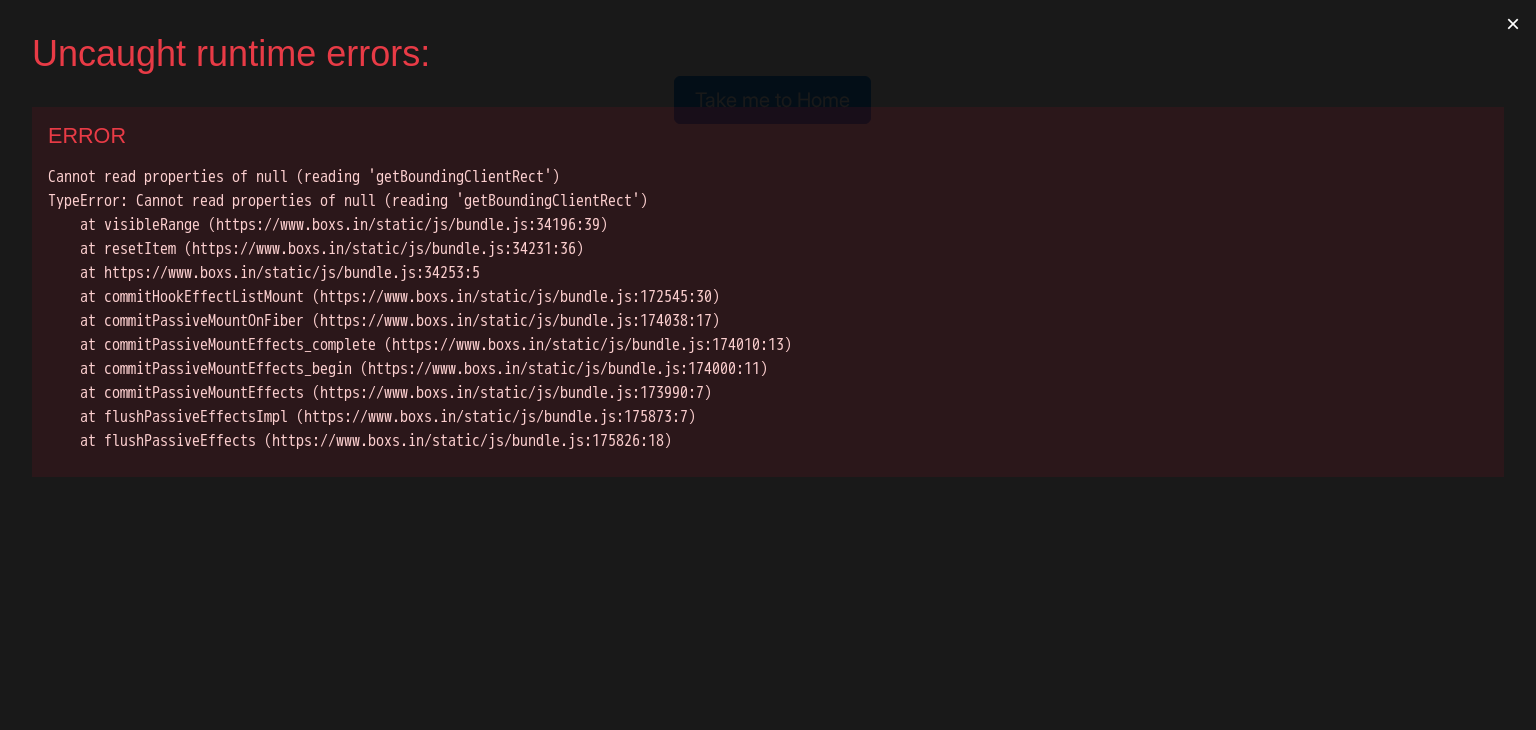 scroll, scrollTop: 0, scrollLeft: 0, axis: both 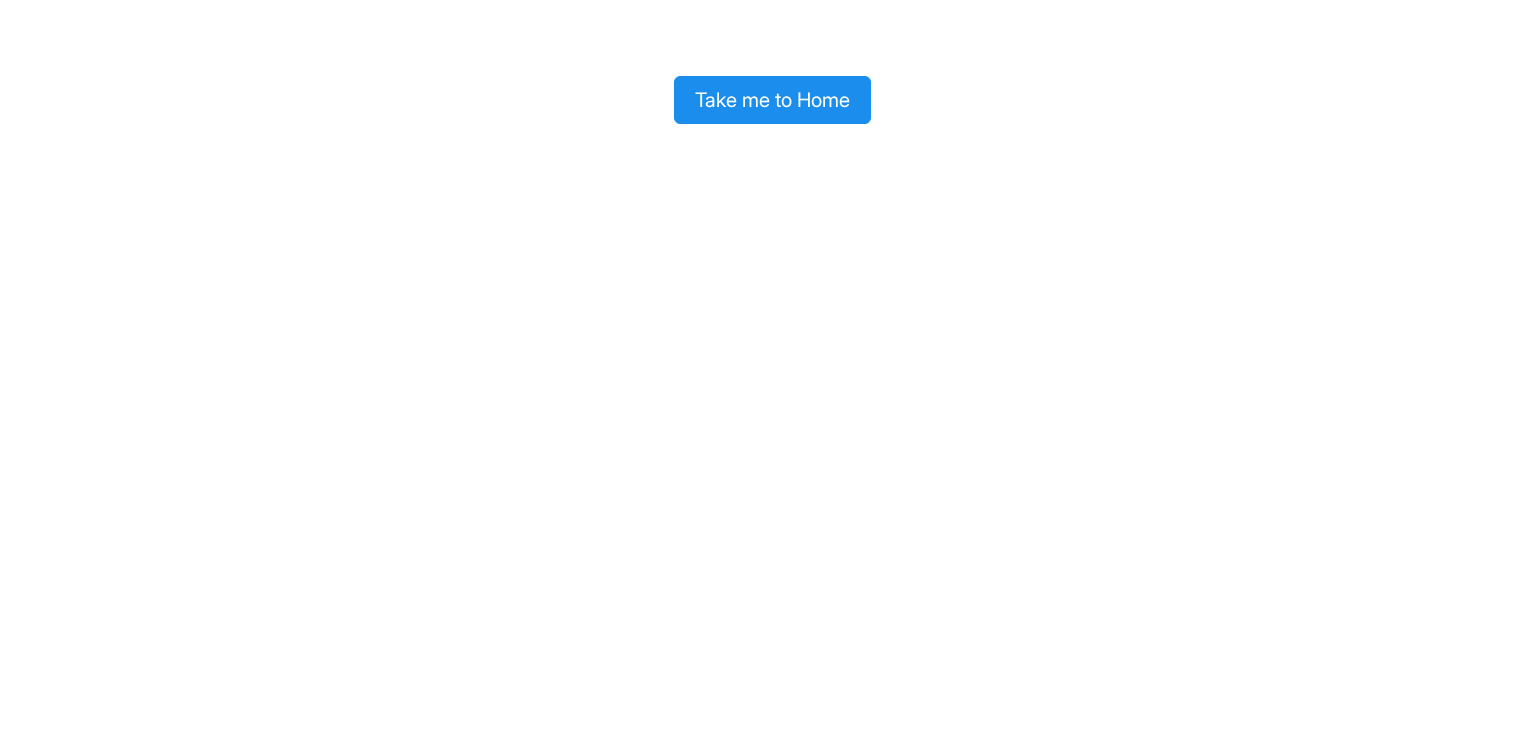click on "Take me to Home" at bounding box center (772, 100) 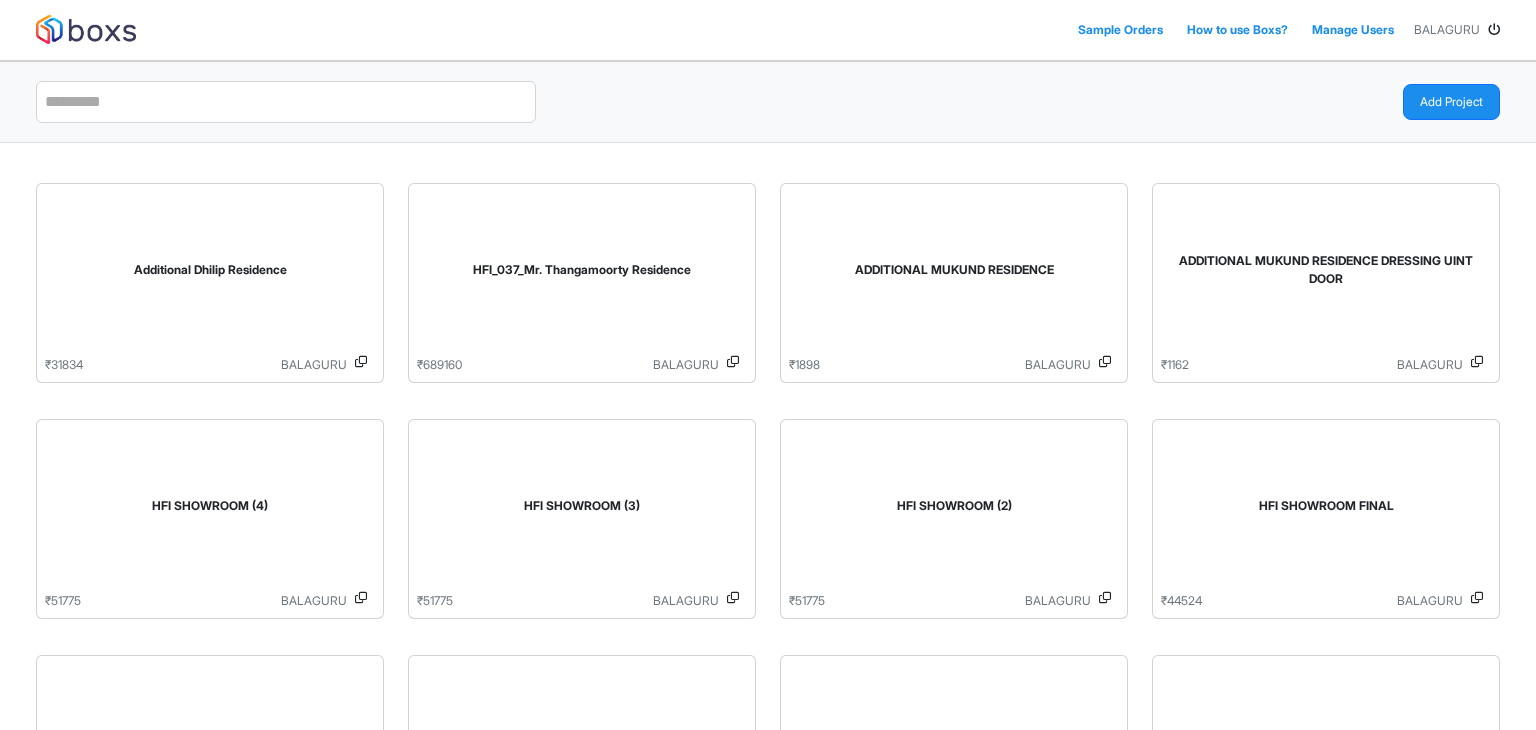 click on "[LASTNAME]" at bounding box center (1447, 30) 